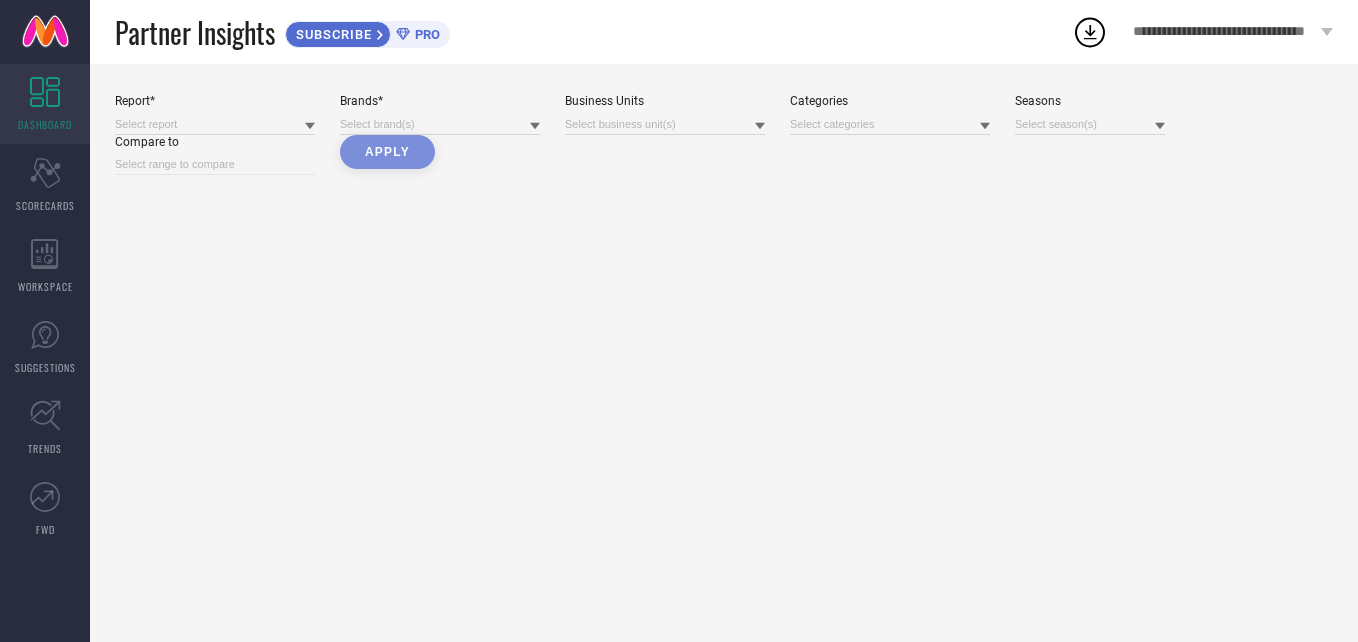 scroll, scrollTop: 0, scrollLeft: 0, axis: both 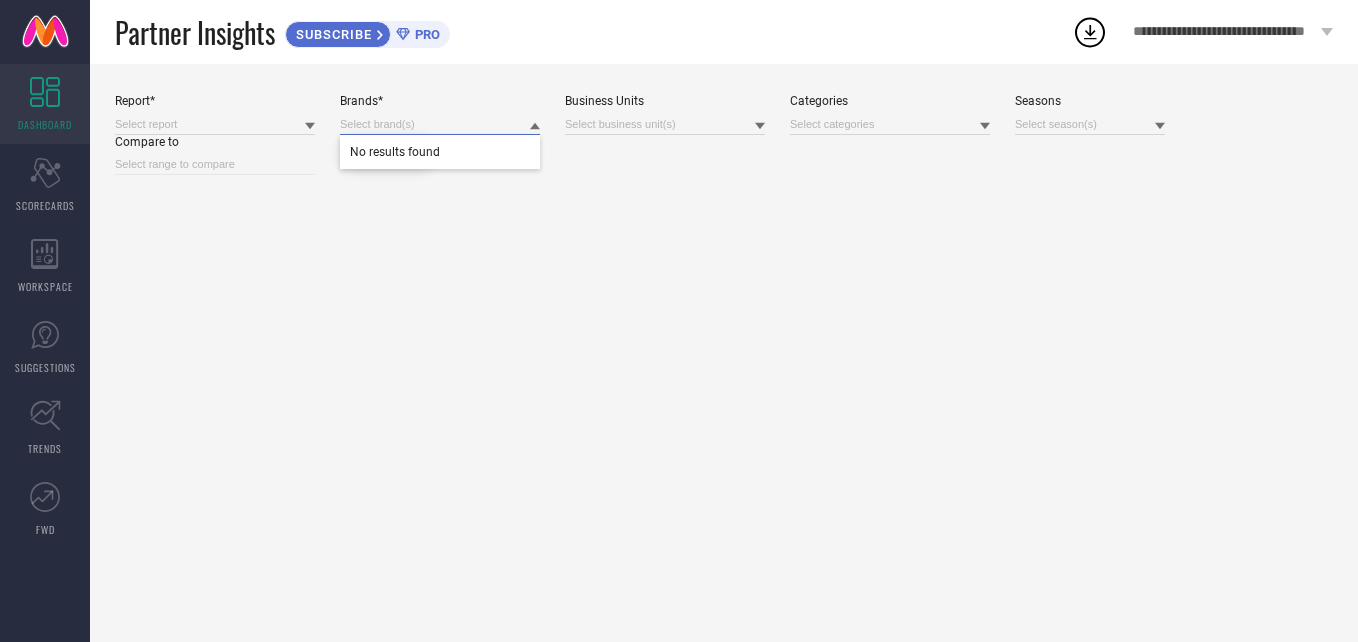 click at bounding box center (440, 124) 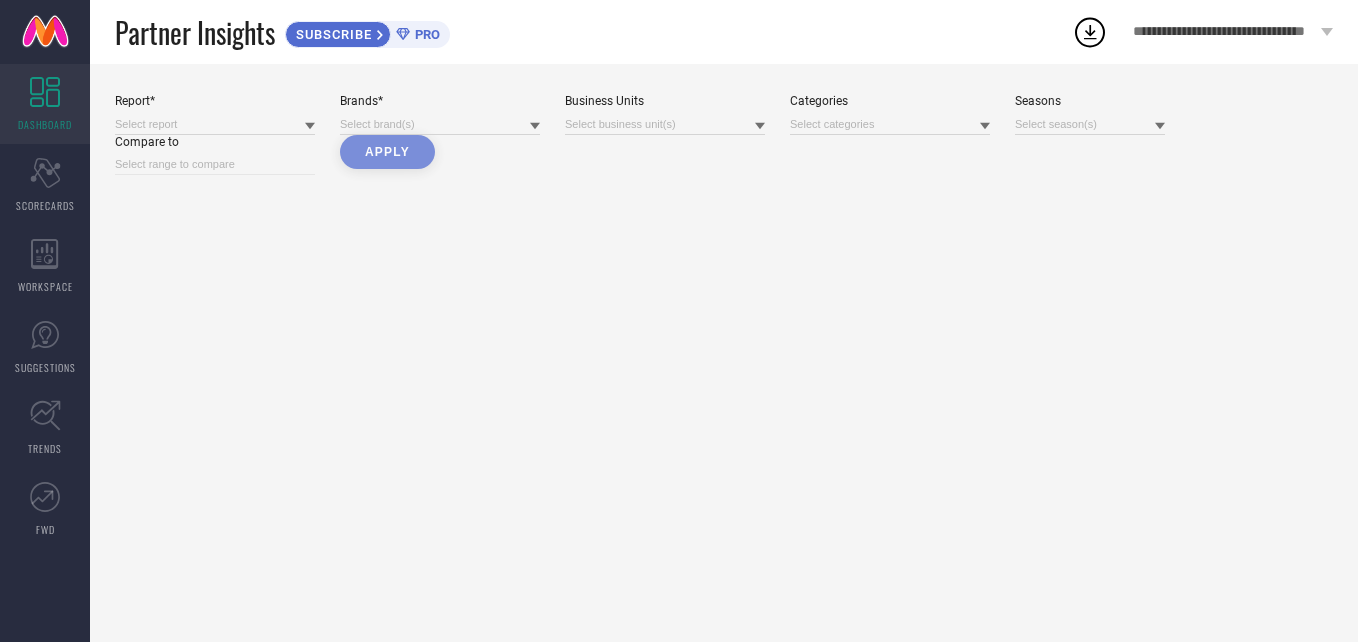 click 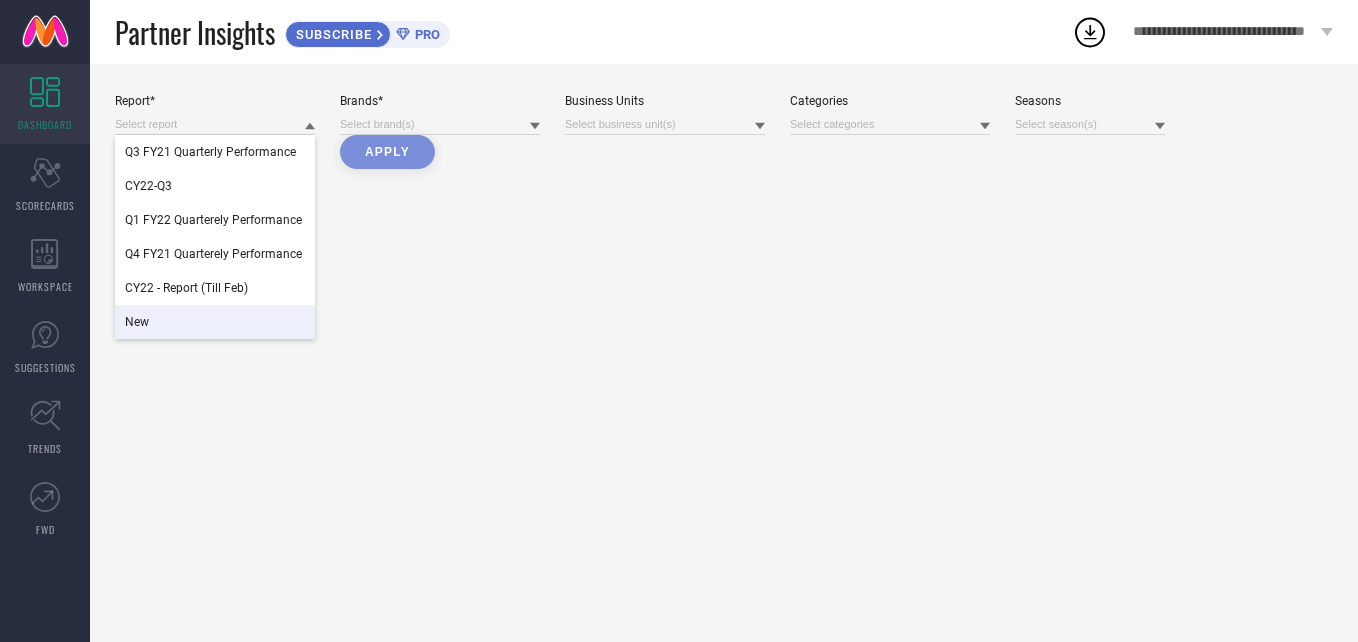 click on "New" at bounding box center (137, 322) 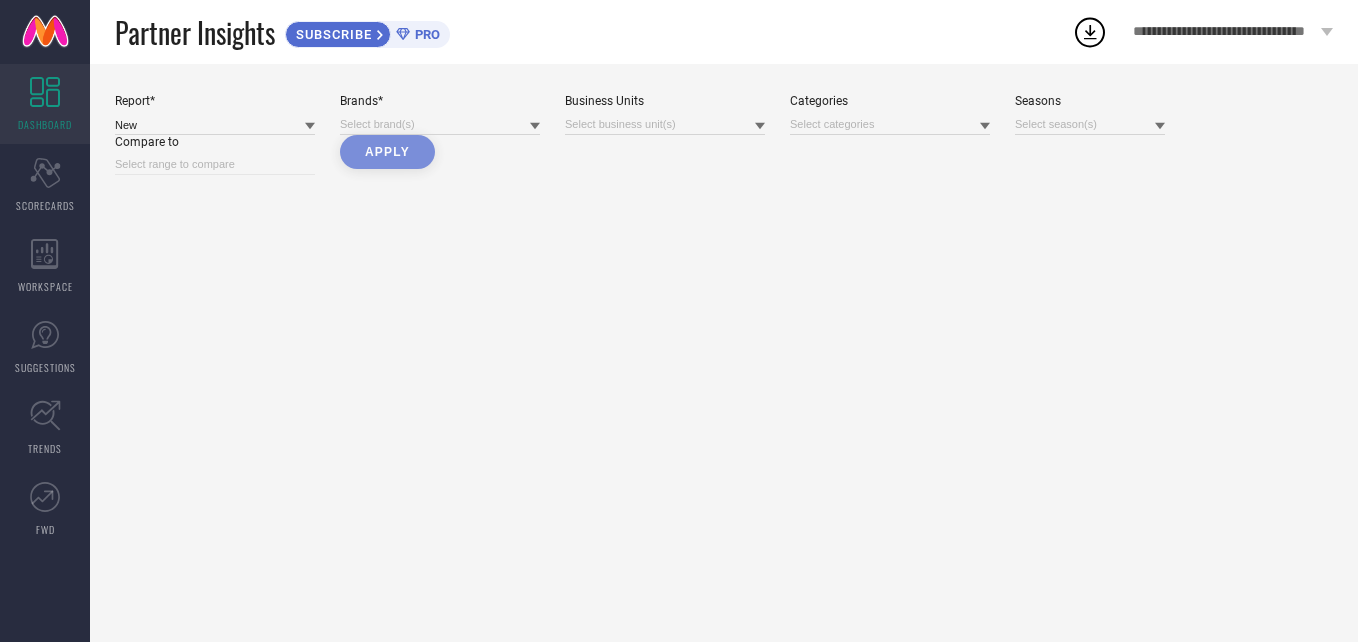 click 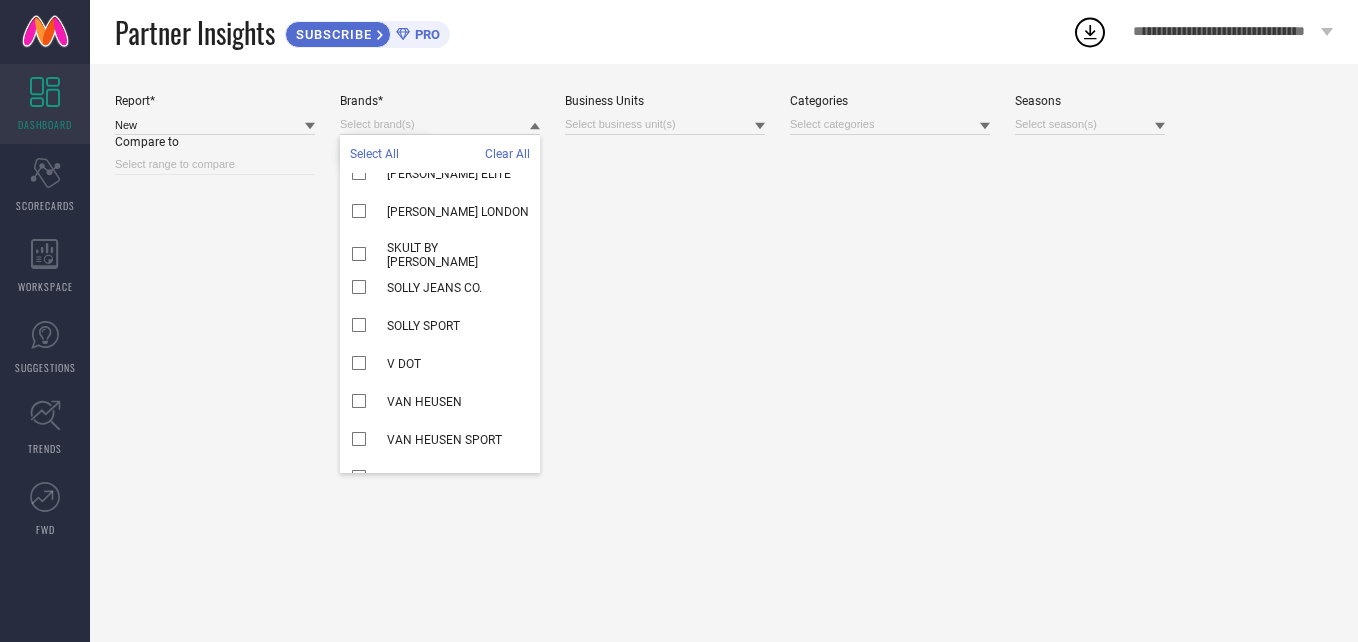 scroll, scrollTop: 526, scrollLeft: 0, axis: vertical 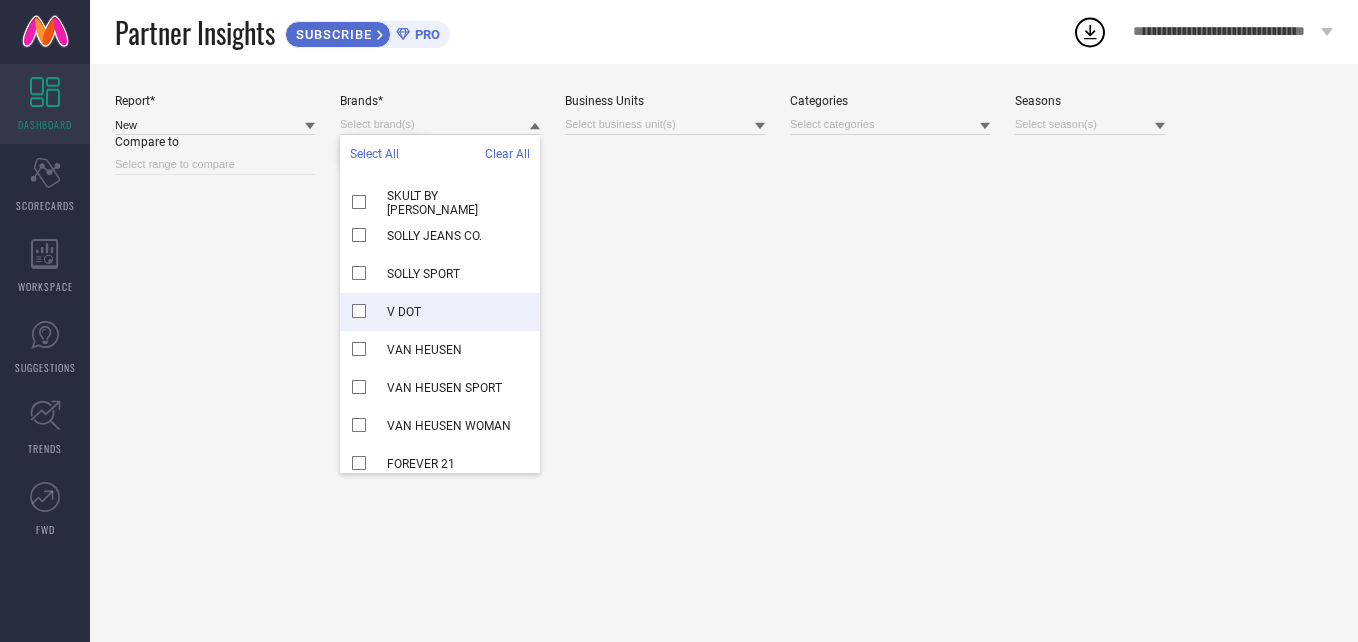 click on "V DOT" at bounding box center (440, 312) 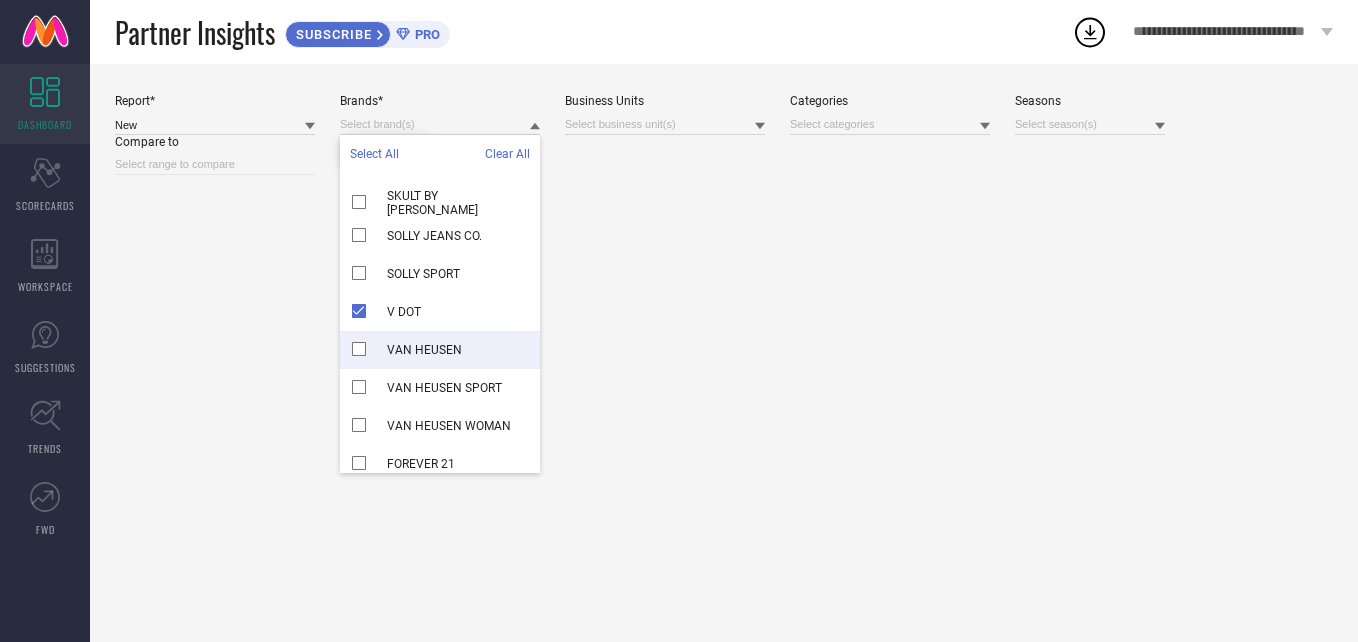 click on "VAN HEUSEN" at bounding box center [440, 350] 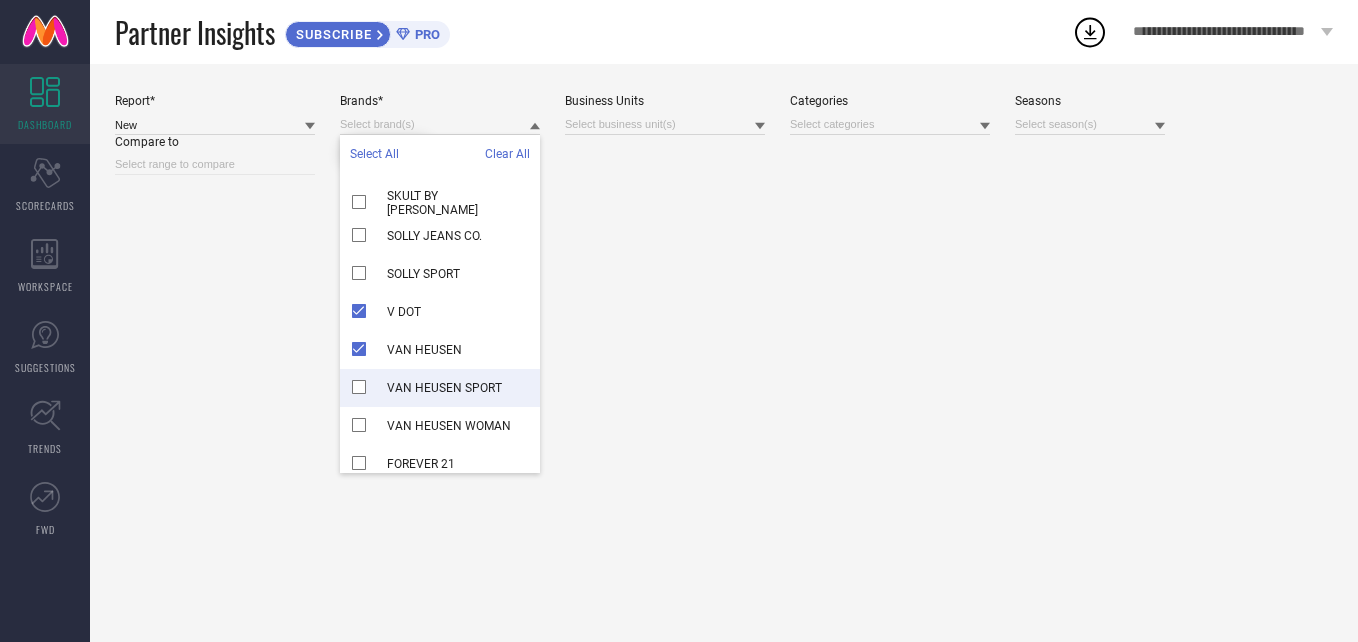 click on "VAN HEUSEN SPORT" at bounding box center [440, 388] 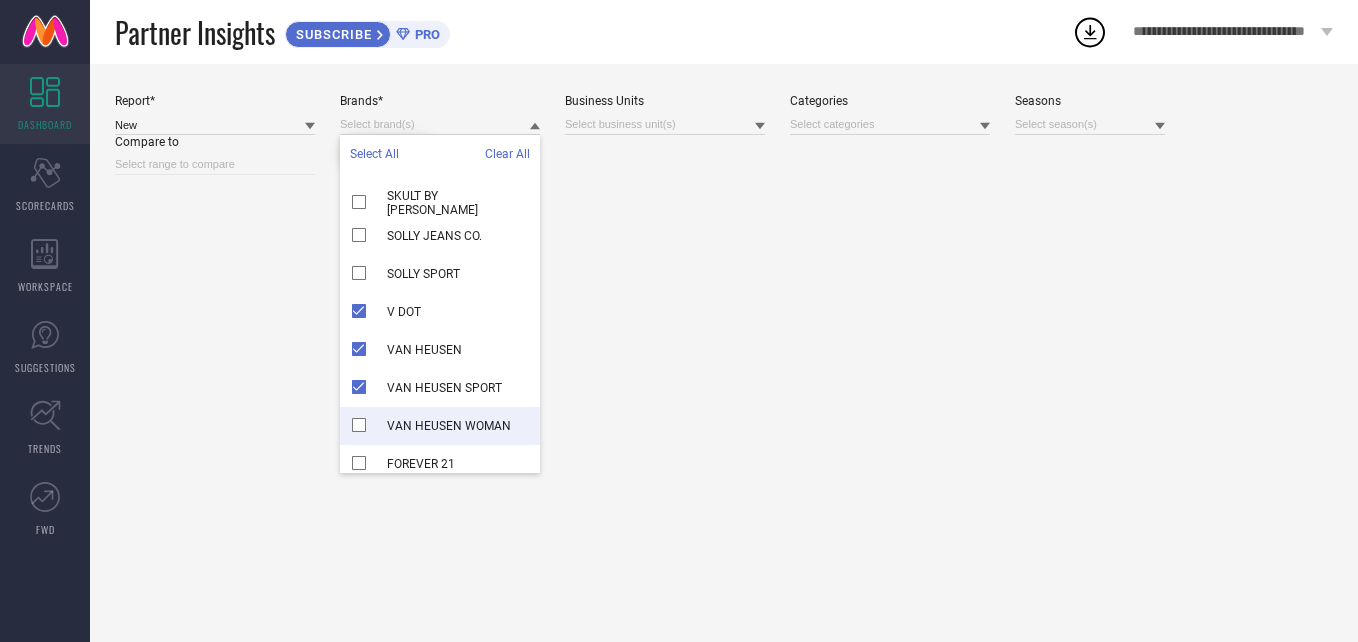 click on "VAN HEUSEN WOMAN" at bounding box center [440, 426] 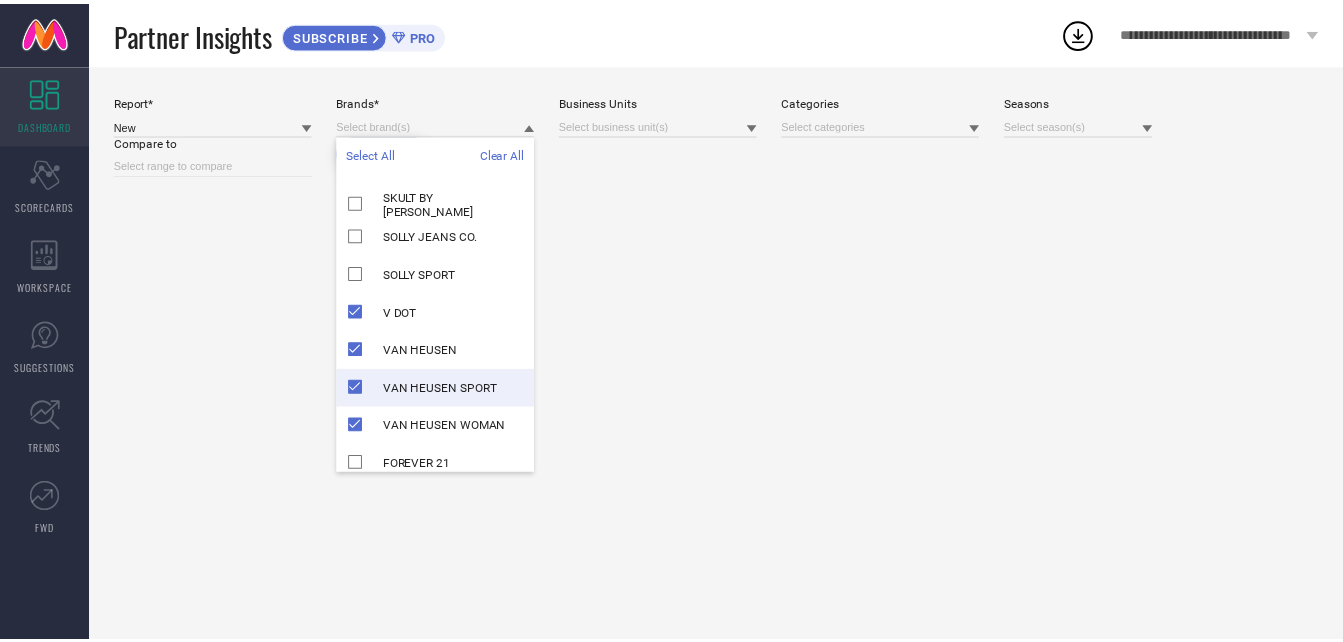 scroll, scrollTop: 536, scrollLeft: 0, axis: vertical 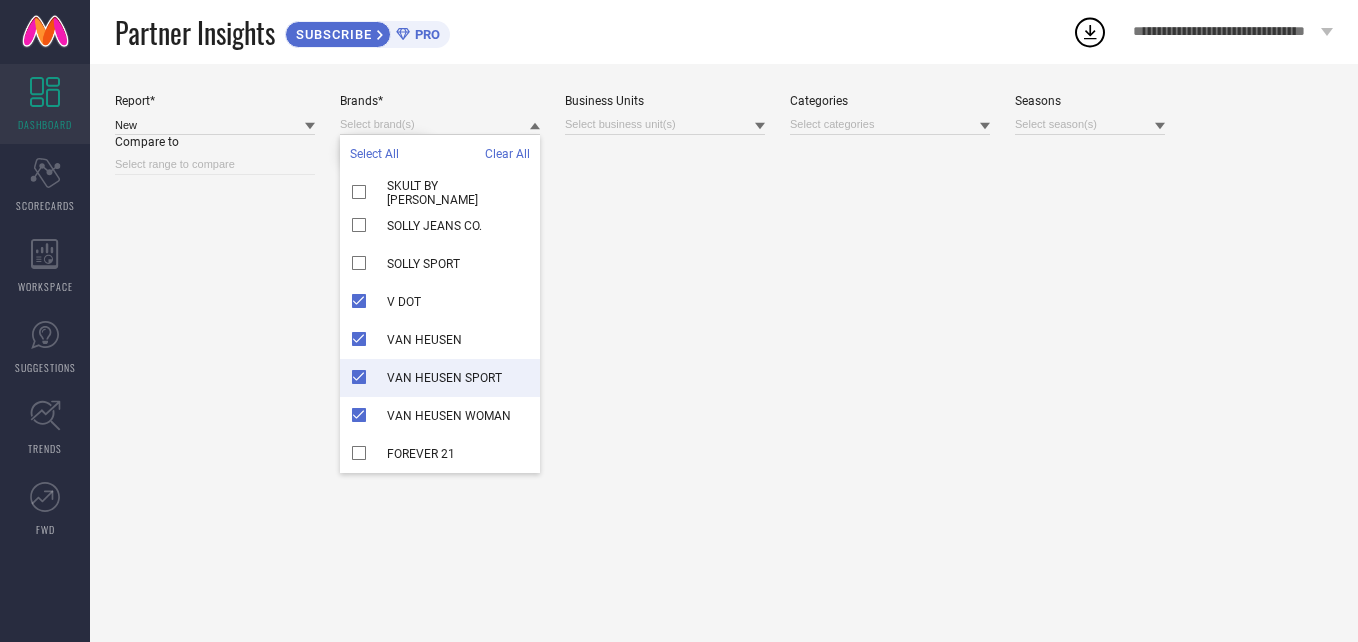 click on "Report* New Brands* Select All Clear All [PERSON_NAME] [PERSON_NAME] CASUALS [PERSON_NAME] ELITE [PERSON_NAME] SKULT BY [PERSON_NAME] [PERSON_NAME] JEANS CO. SOLLY SPORT V DOT VAN HEUSEN VAN HEUSEN SPORT VAN HEUSEN WOMAN FOREVER 21 Business Units Categories Seasons Compare to Apply" at bounding box center (724, 353) 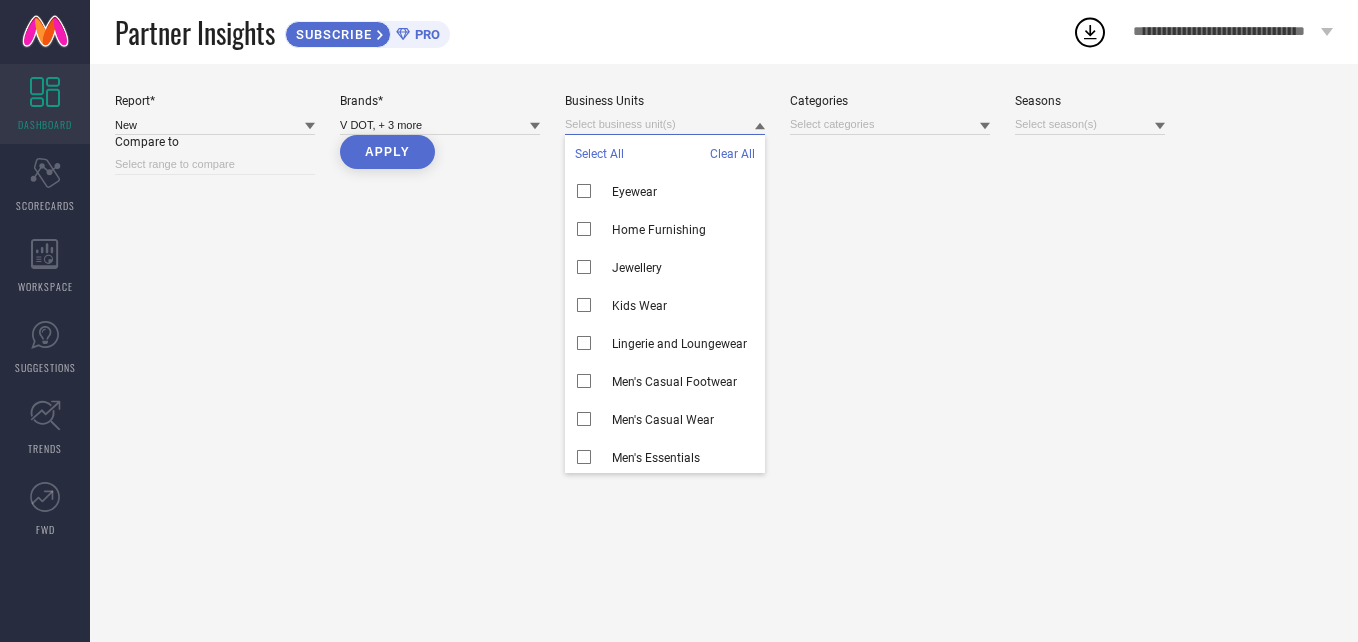 click at bounding box center (665, 124) 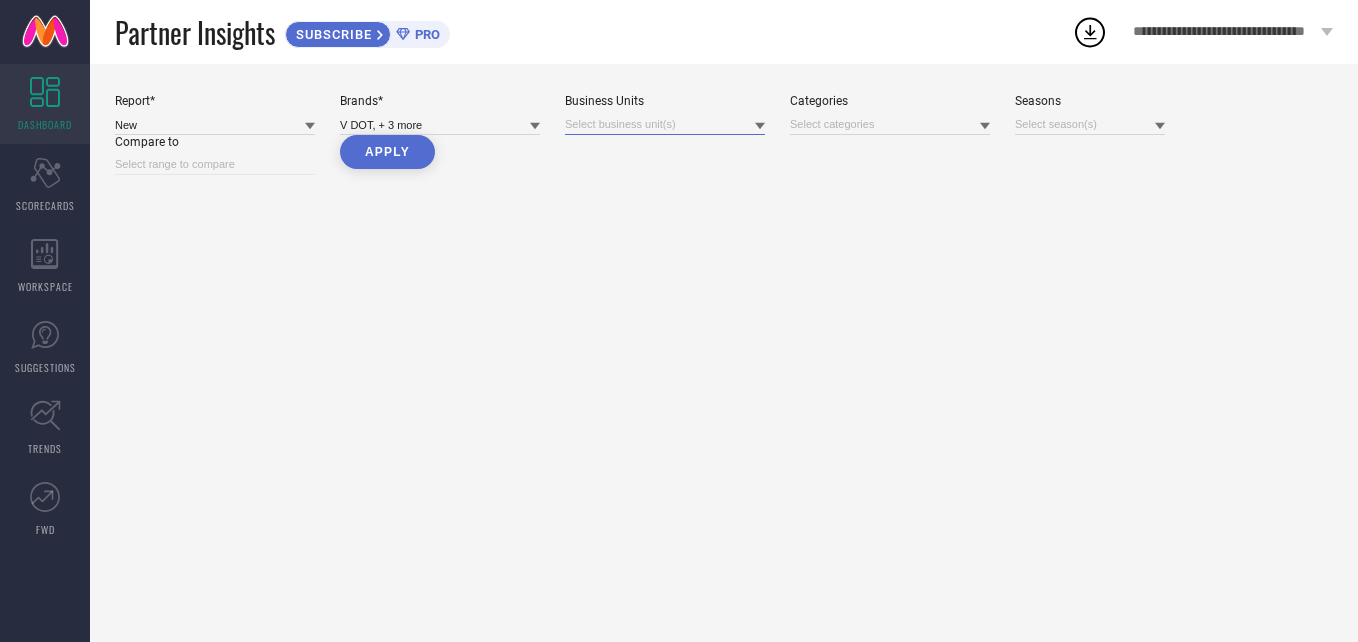 click at bounding box center [665, 124] 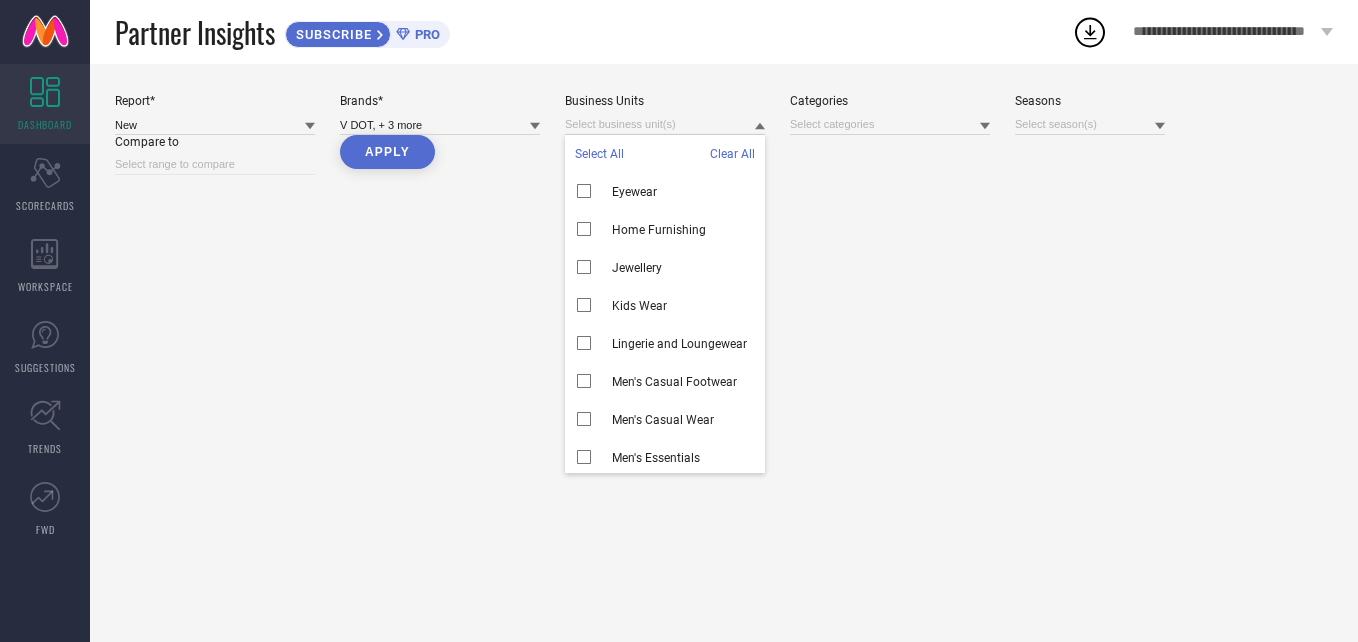 click on "Report* New Brands* V DOT, + 3 more Business Units Select All Clear All Eyewear Home Furnishing Jewellery Kids Wear Lingerie and Loungewear Men's Casual Footwear Men's Casual Wear Men's Essentials Men's Jeans and Streetwear Men's LTA Men's Occasion Wear Men's Sports Apparel Categories Seasons Compare to Apply" at bounding box center [724, 353] 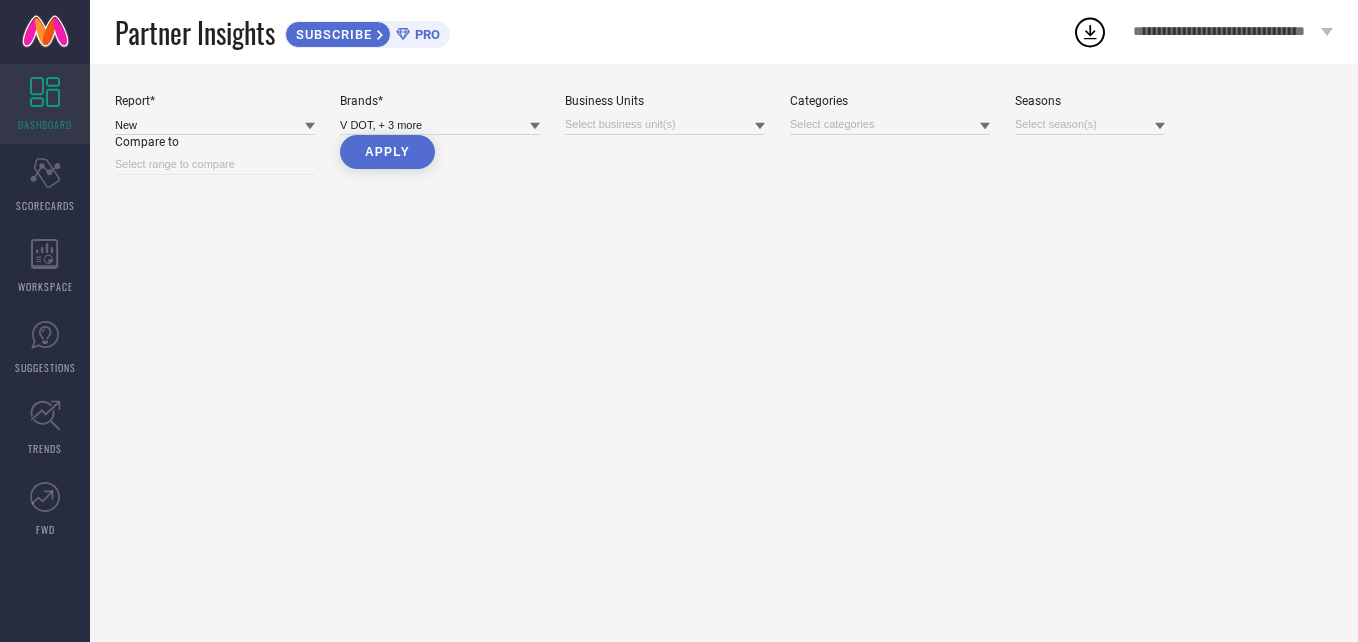 select on "6" 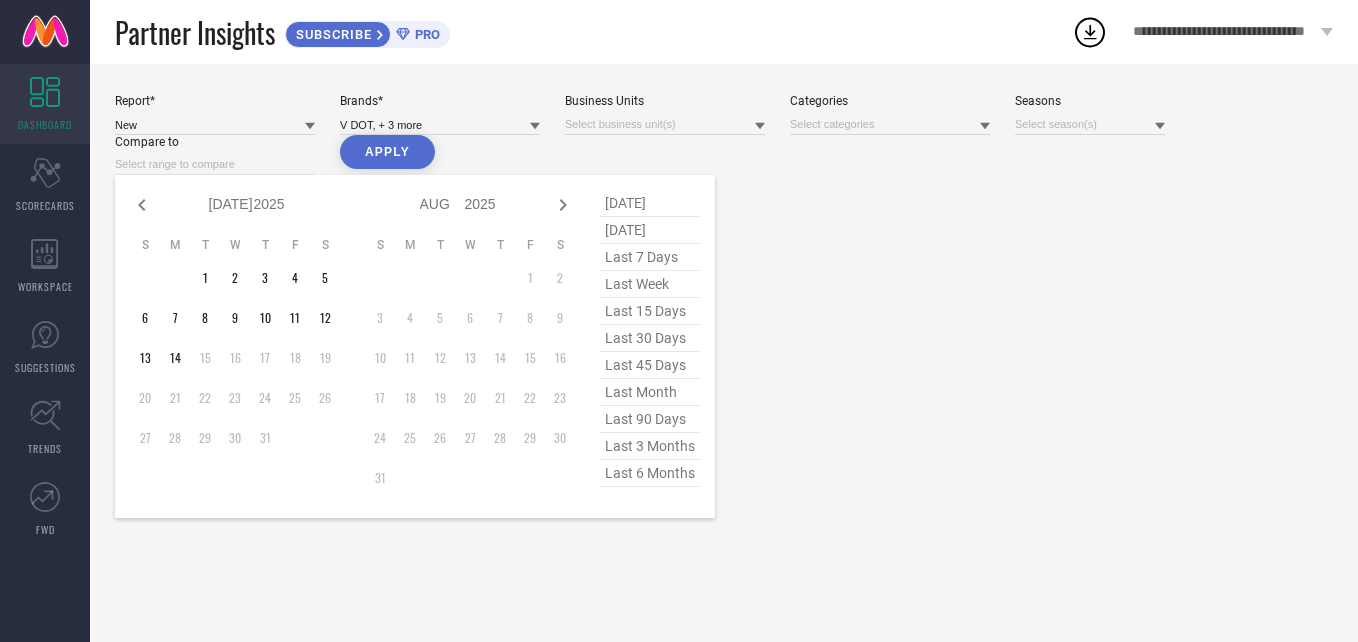 click at bounding box center (215, 164) 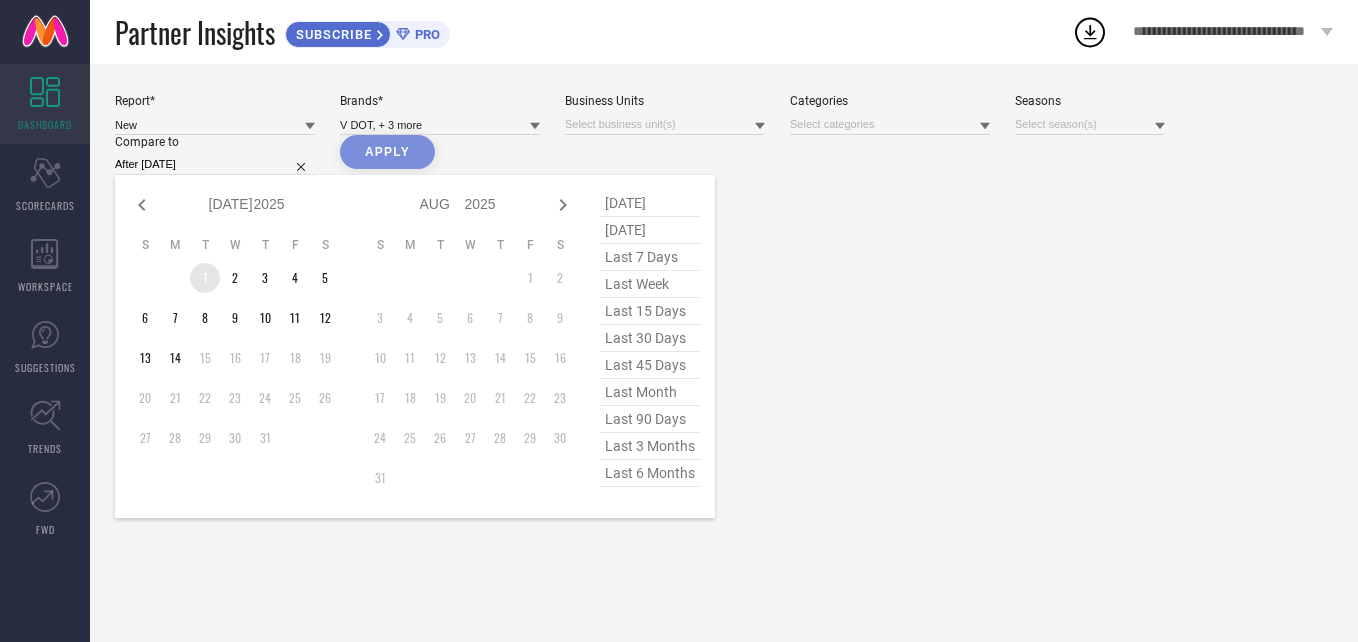 click on "1" at bounding box center (205, 278) 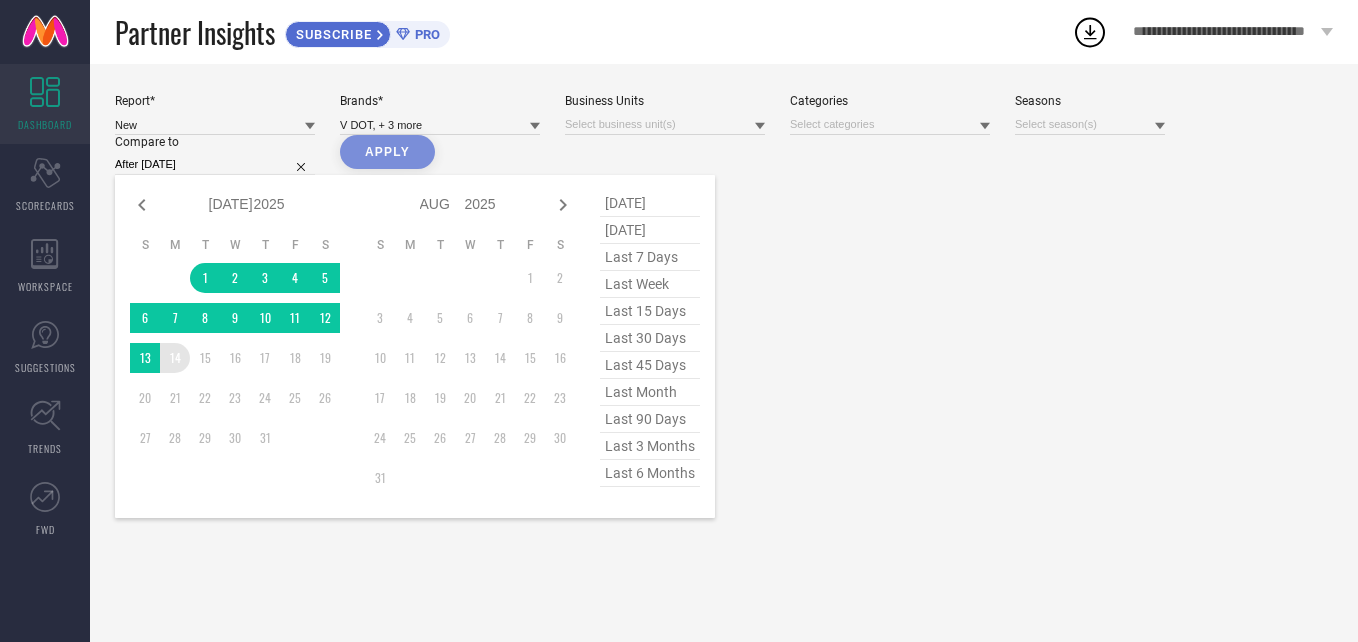 type on "[DATE] to [DATE]" 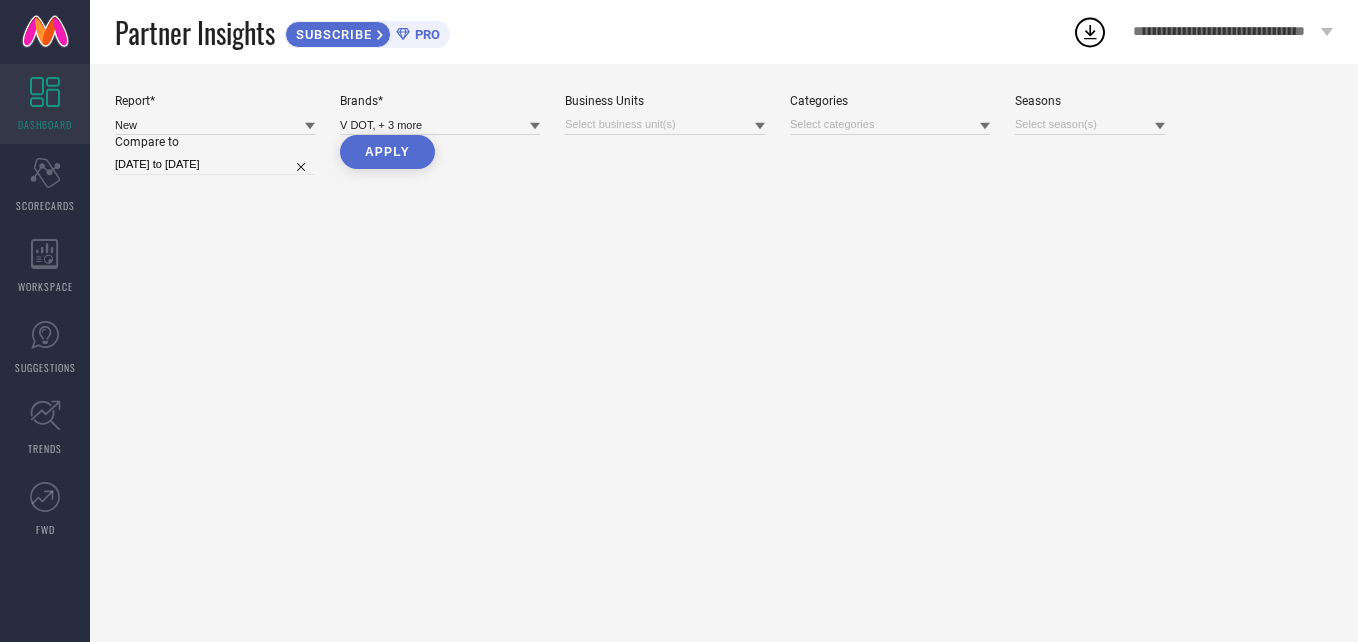 click on "Apply" at bounding box center (387, 152) 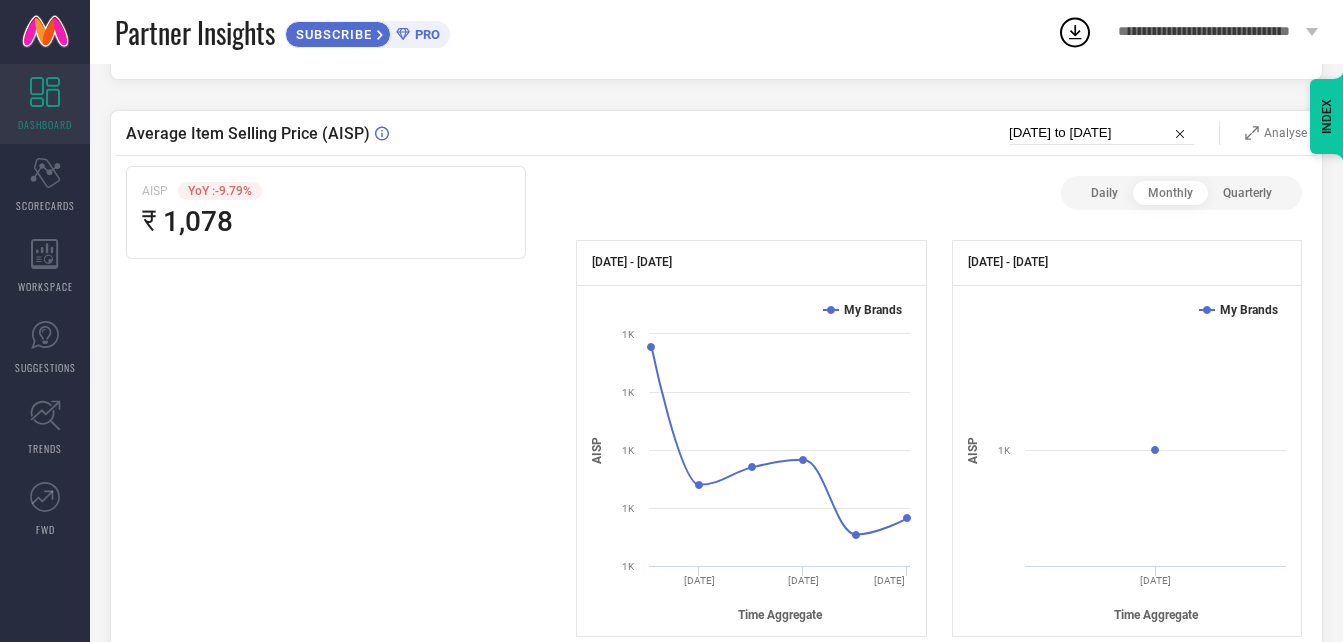 scroll, scrollTop: 719, scrollLeft: 0, axis: vertical 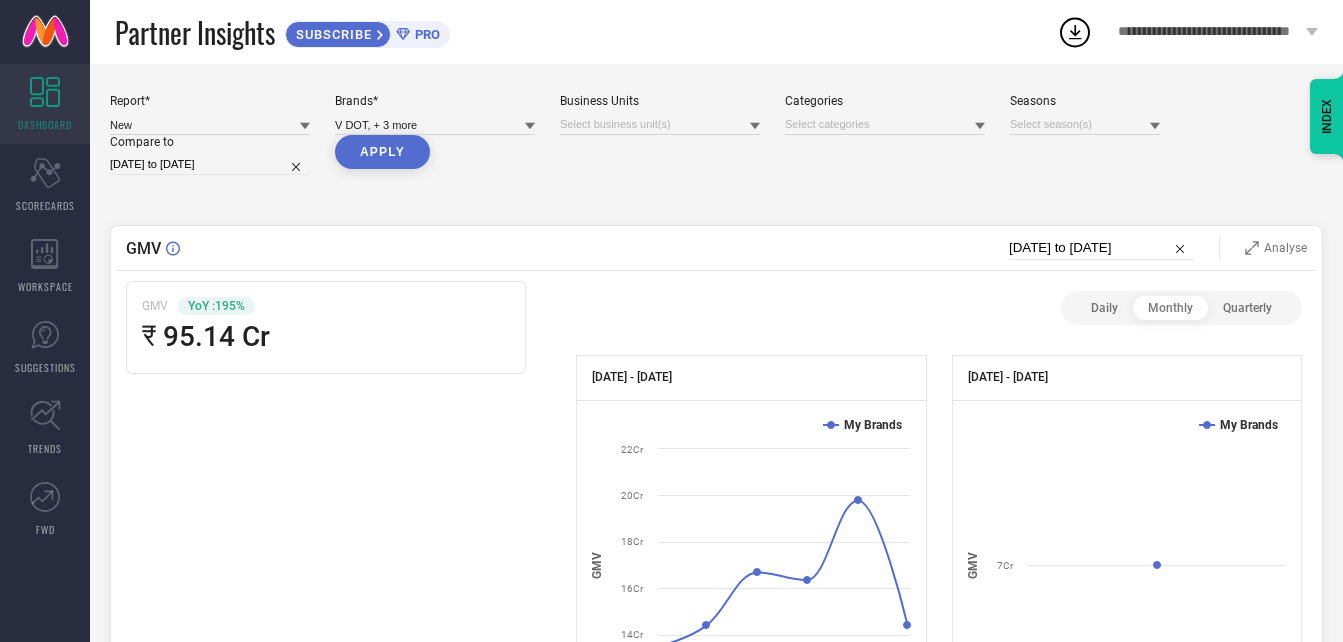 select on "1" 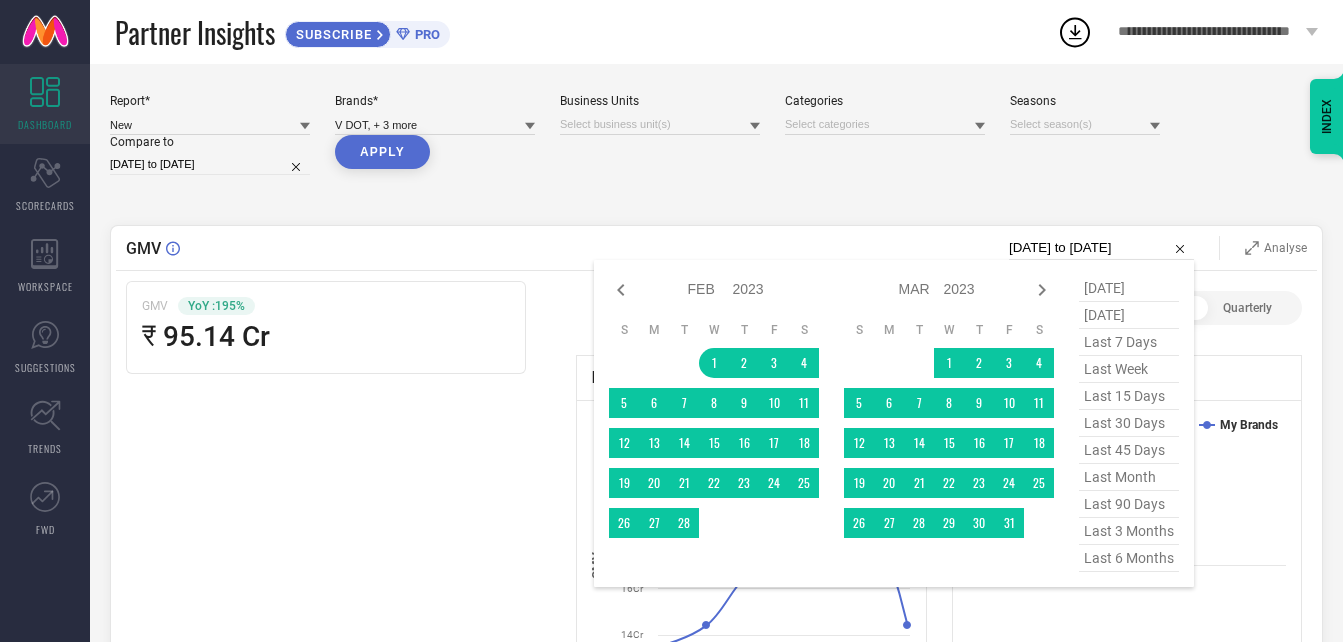 click on "[DATE] to [DATE]" at bounding box center [1101, 248] 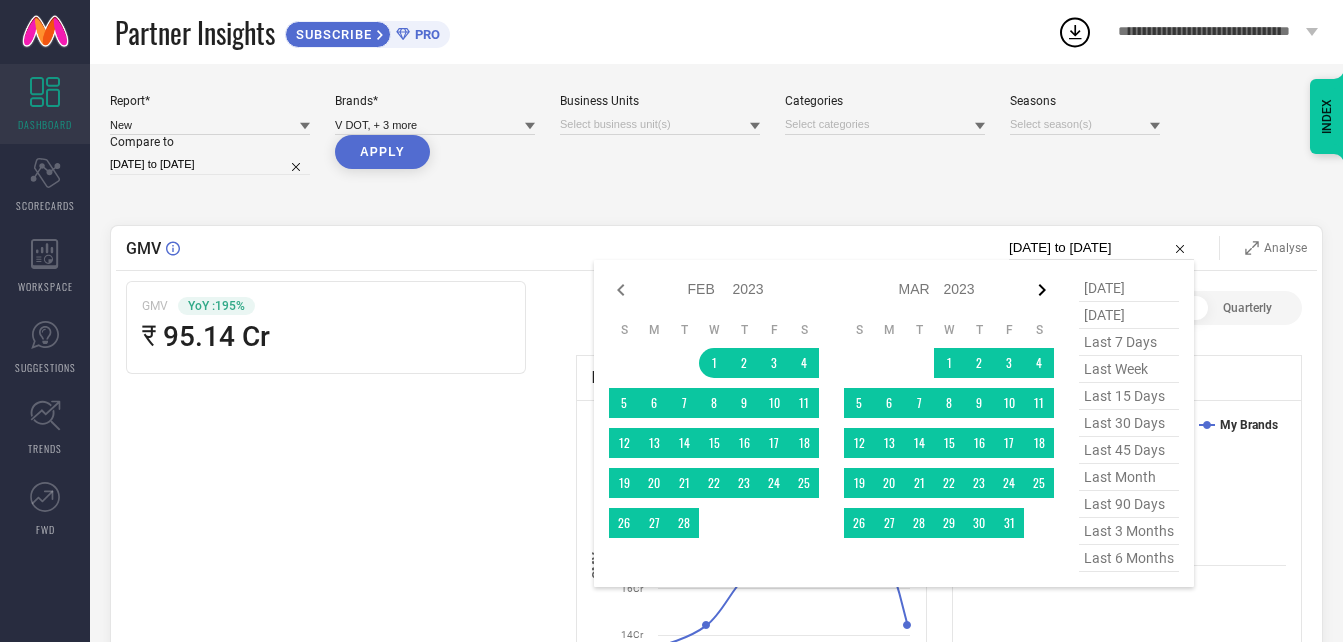 click 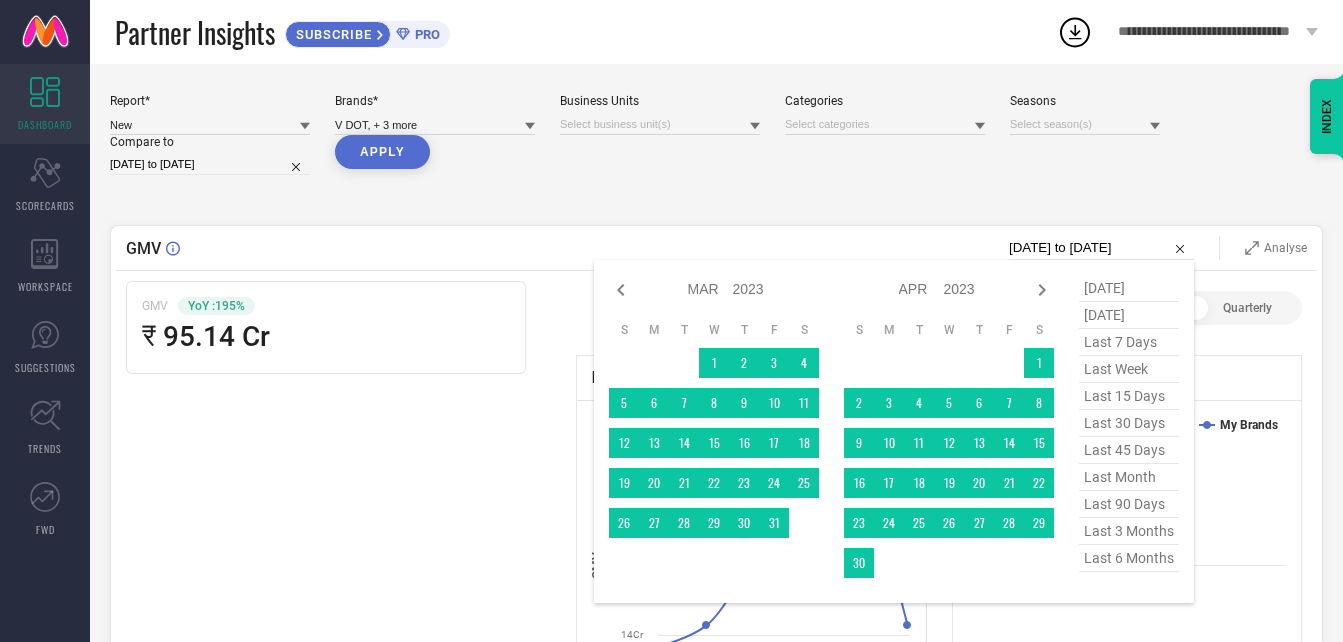 click 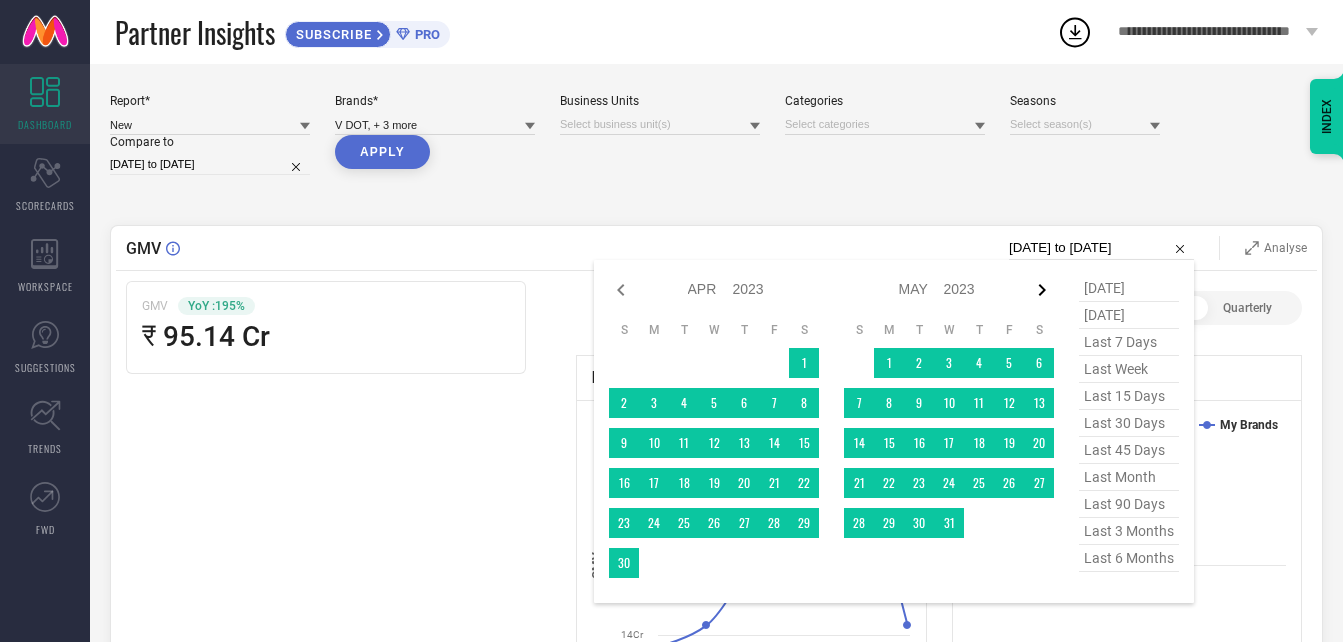 click 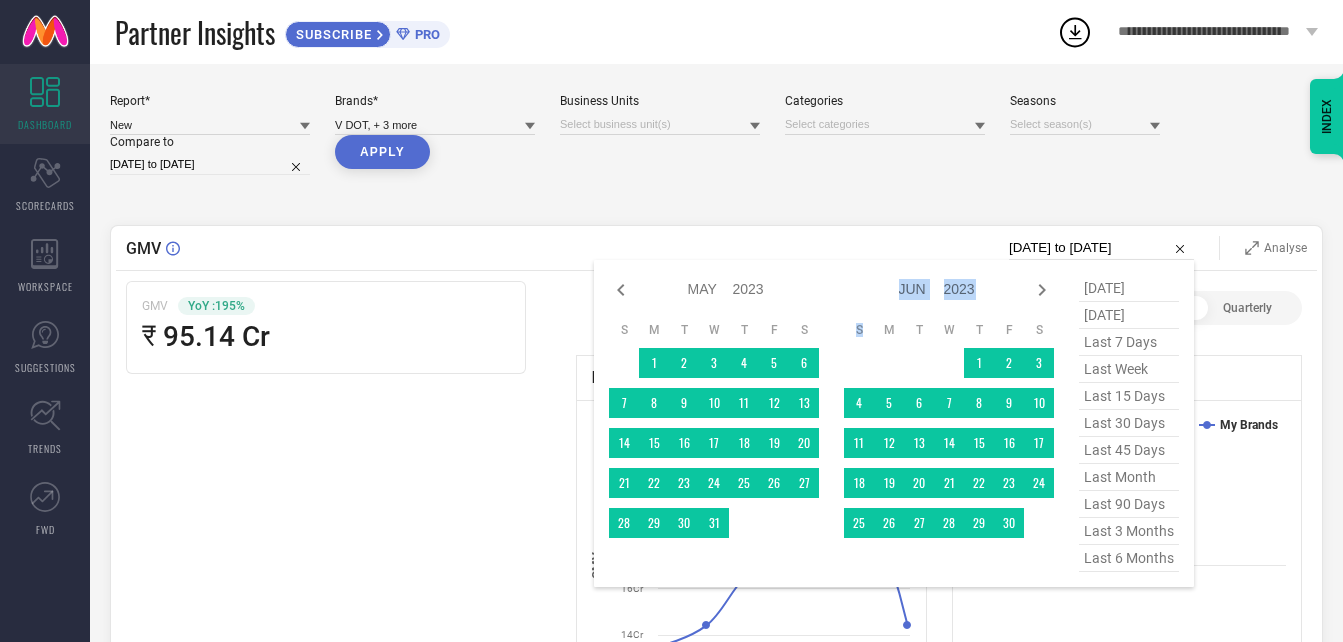 click 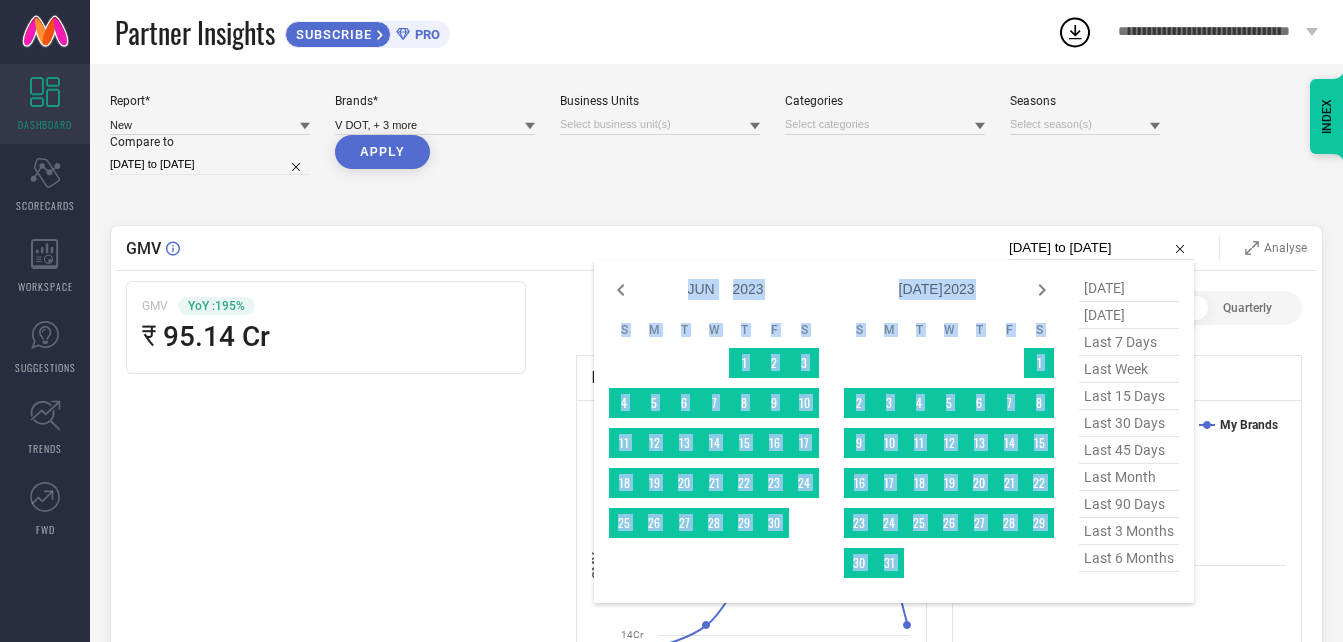 click 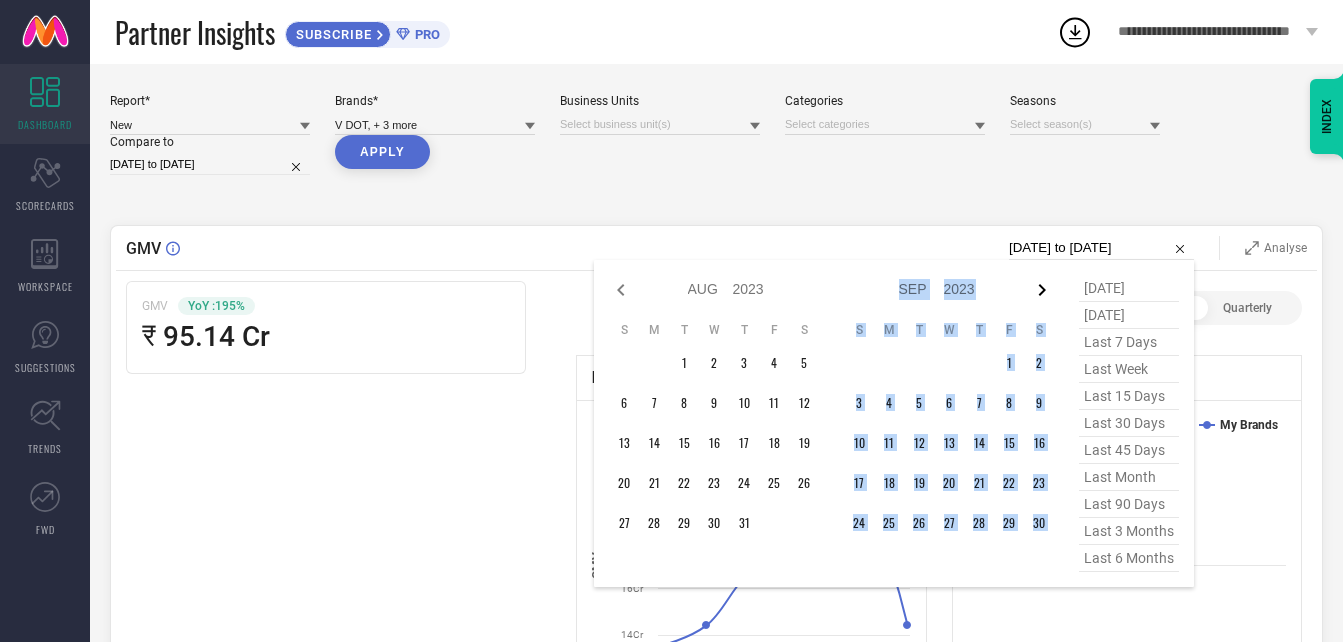 click 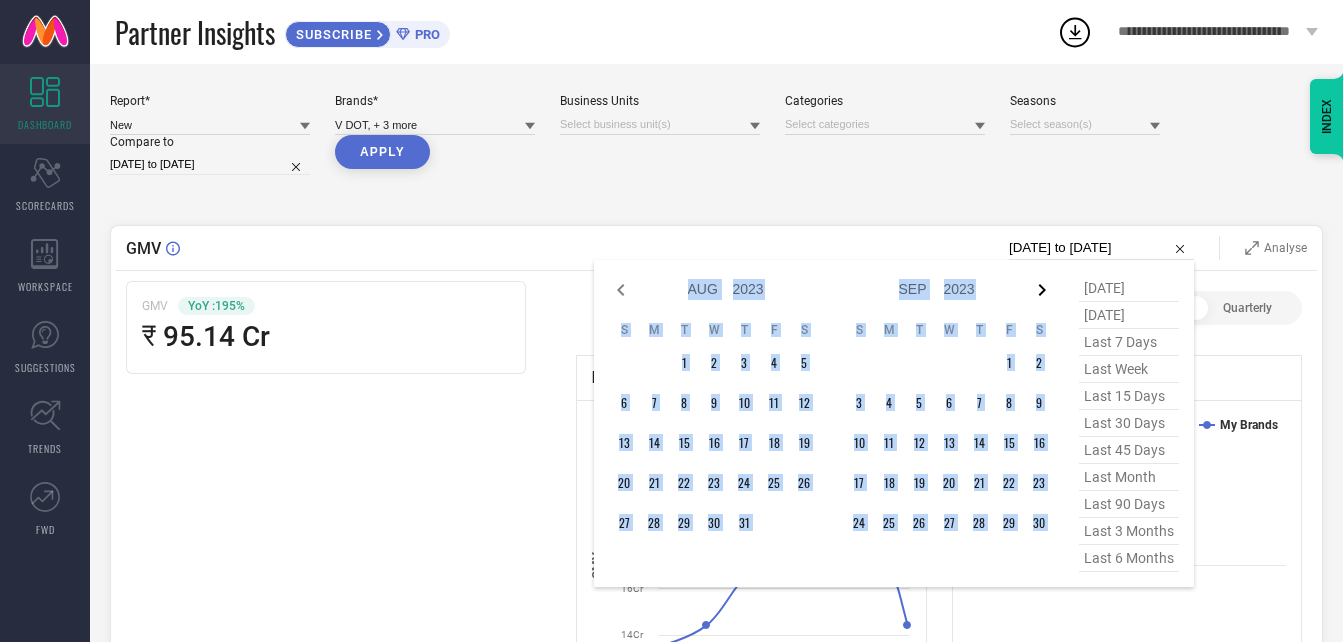select on "9" 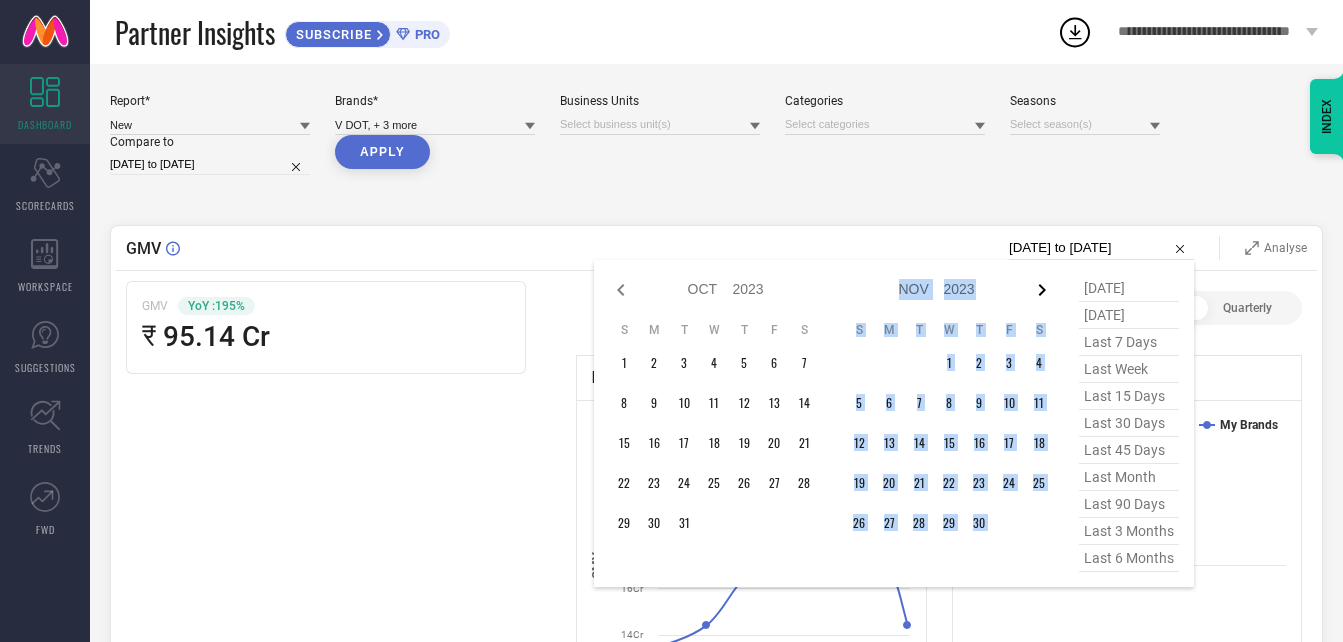 click 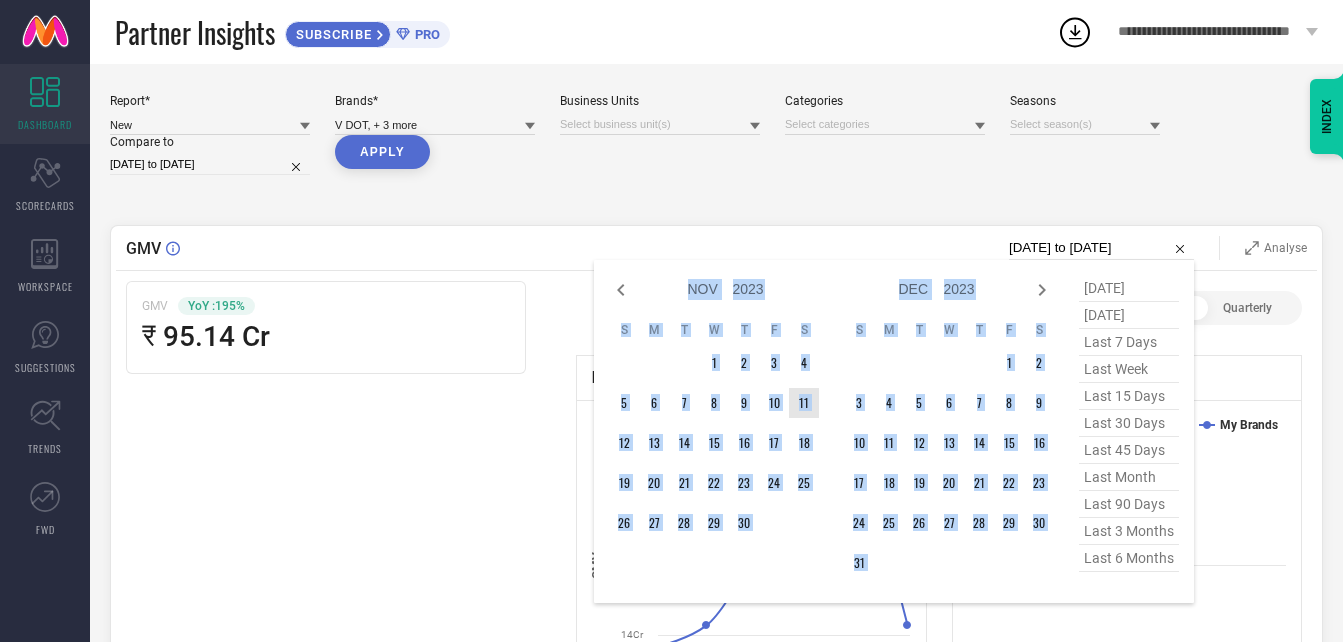 click on "M" at bounding box center (889, 330) 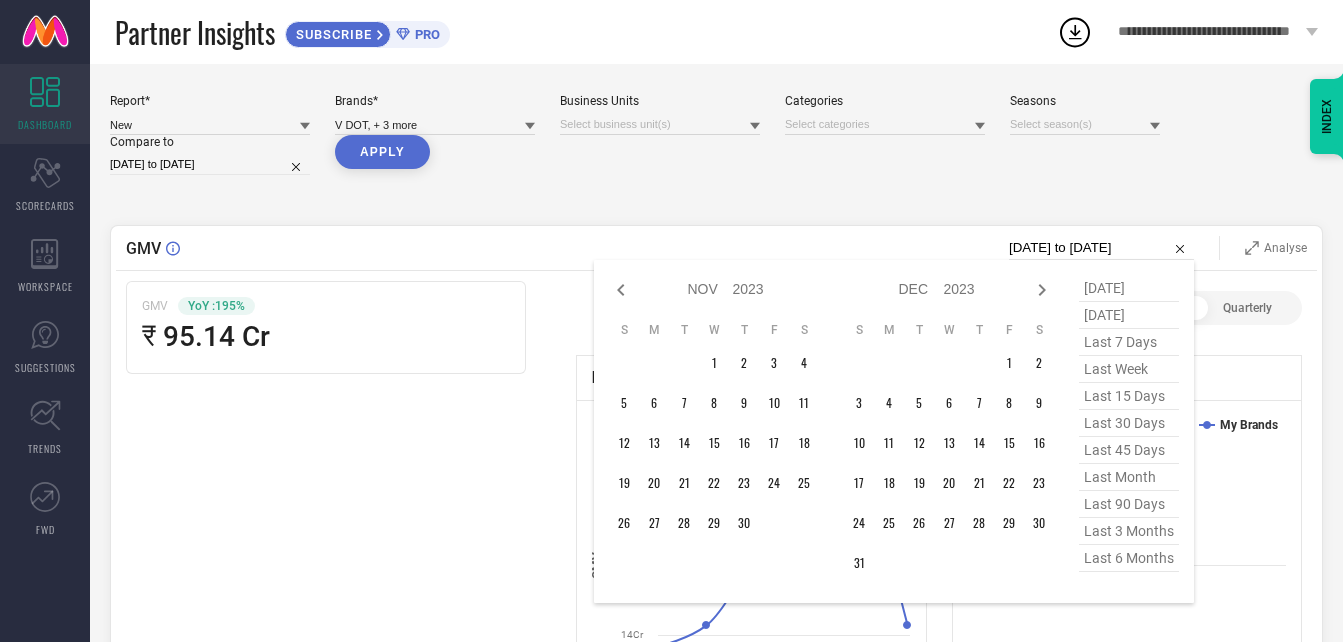 type 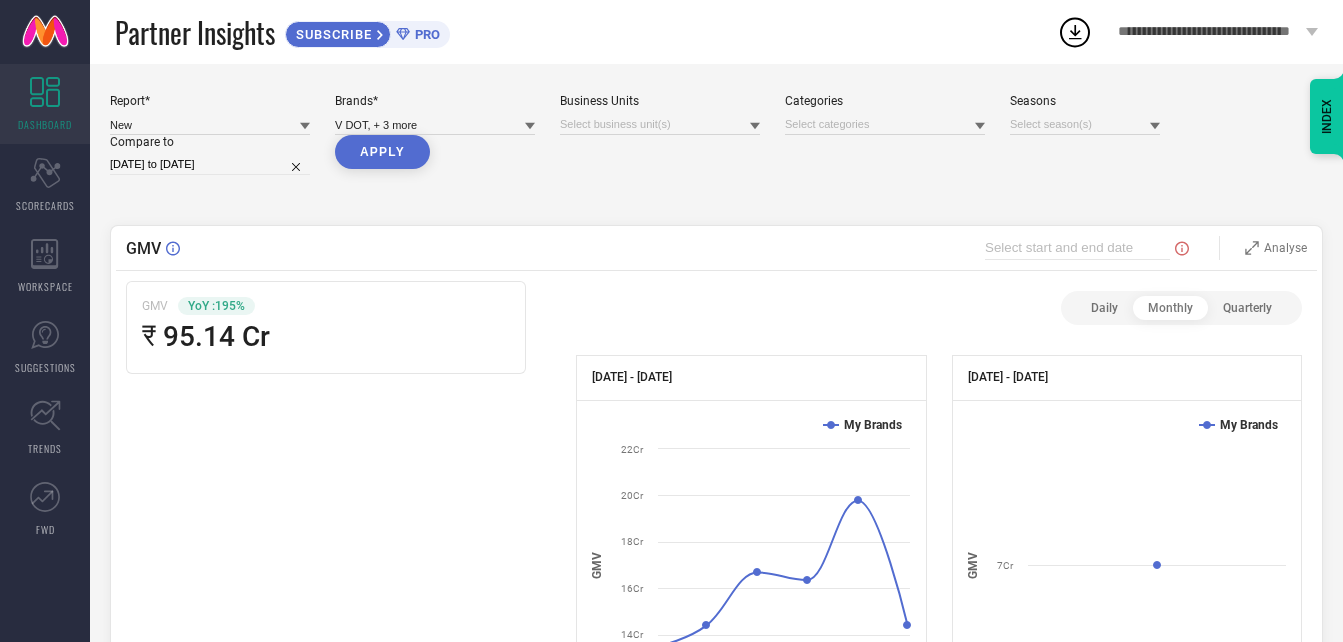 select on "6" 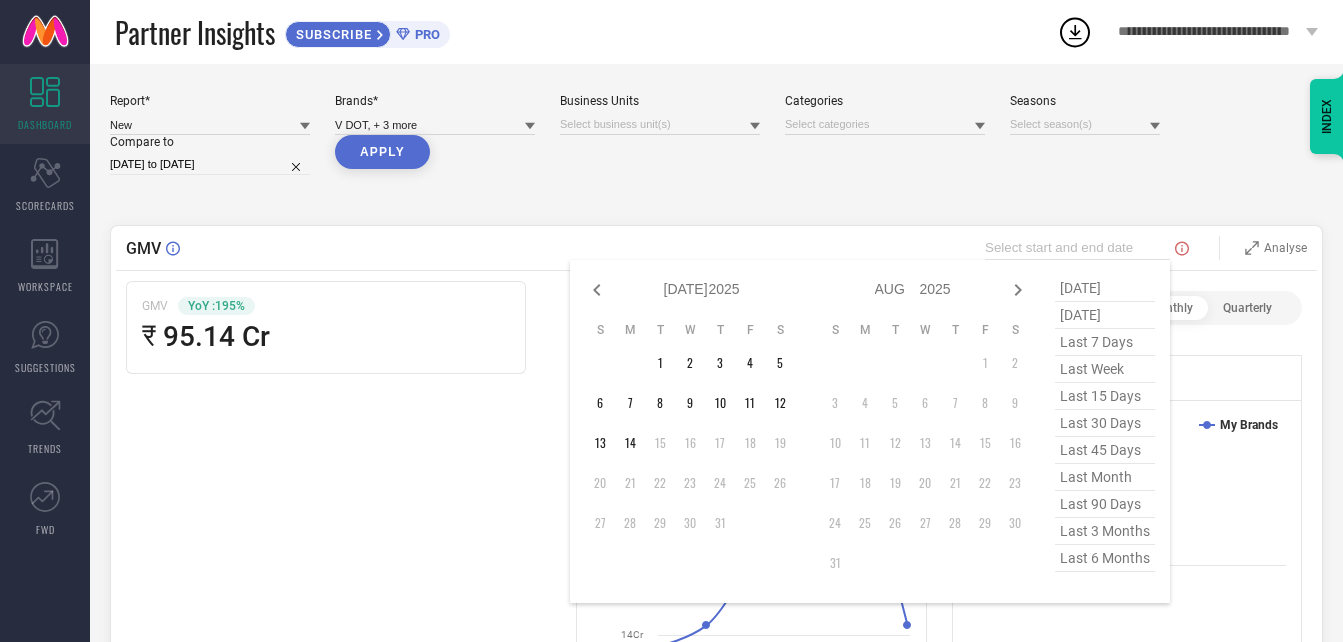click at bounding box center (1077, 248) 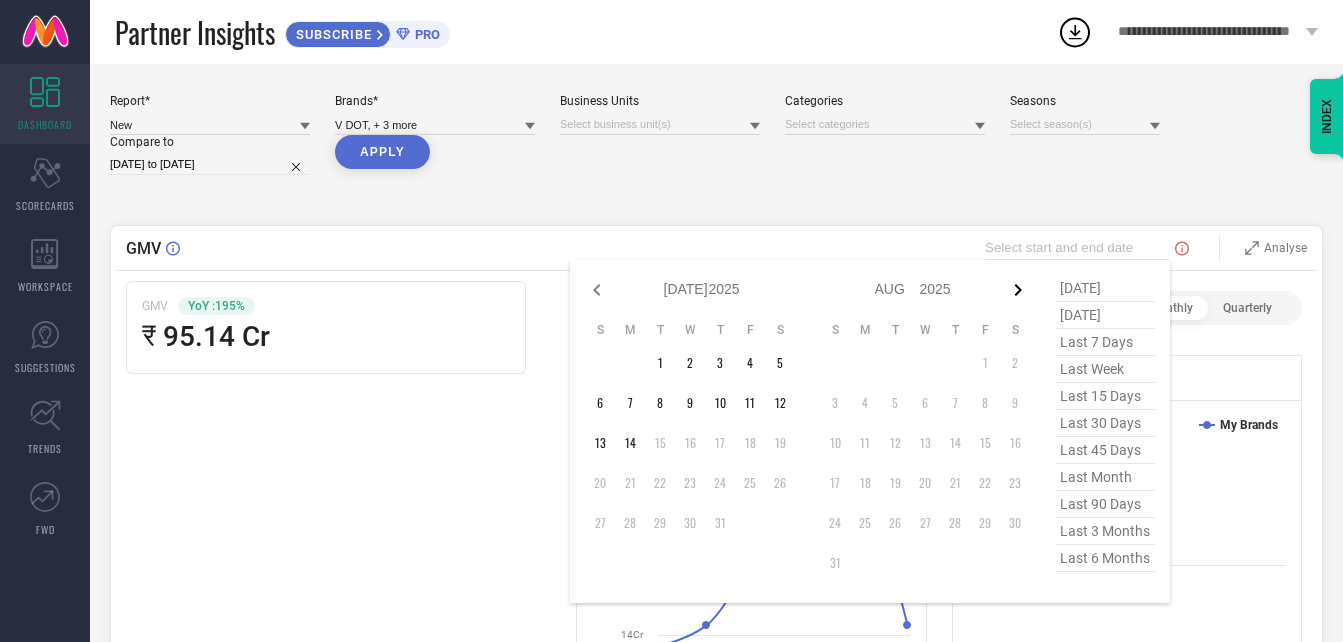 click 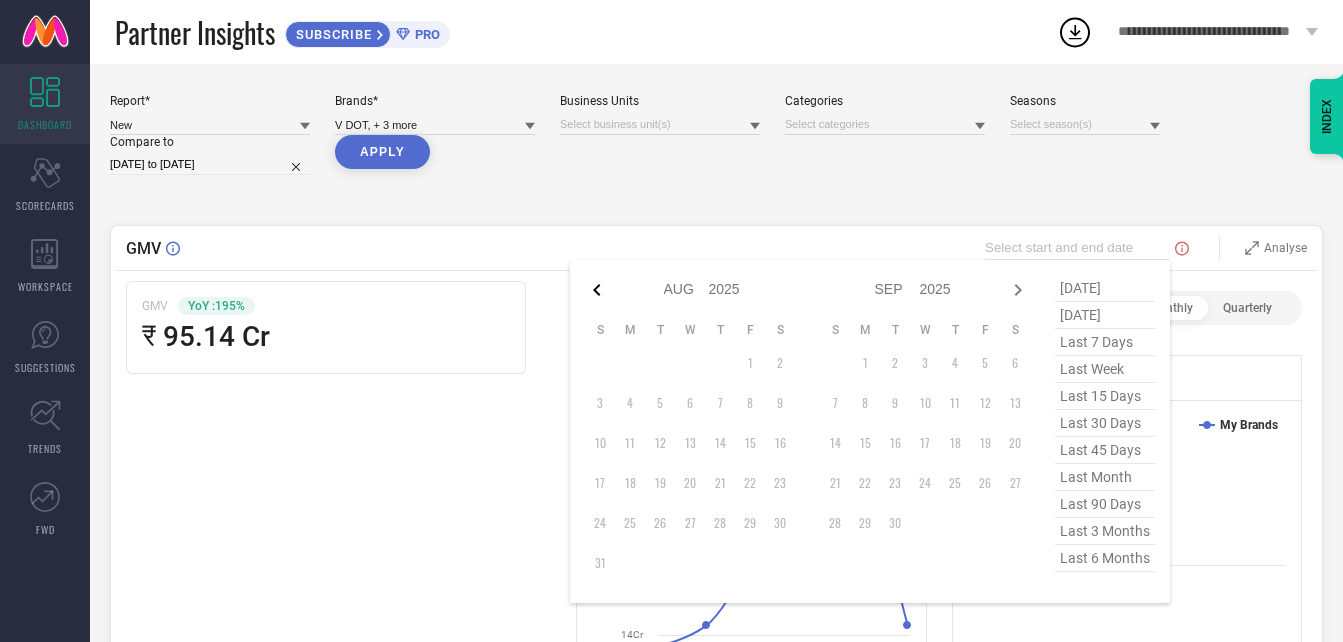 click 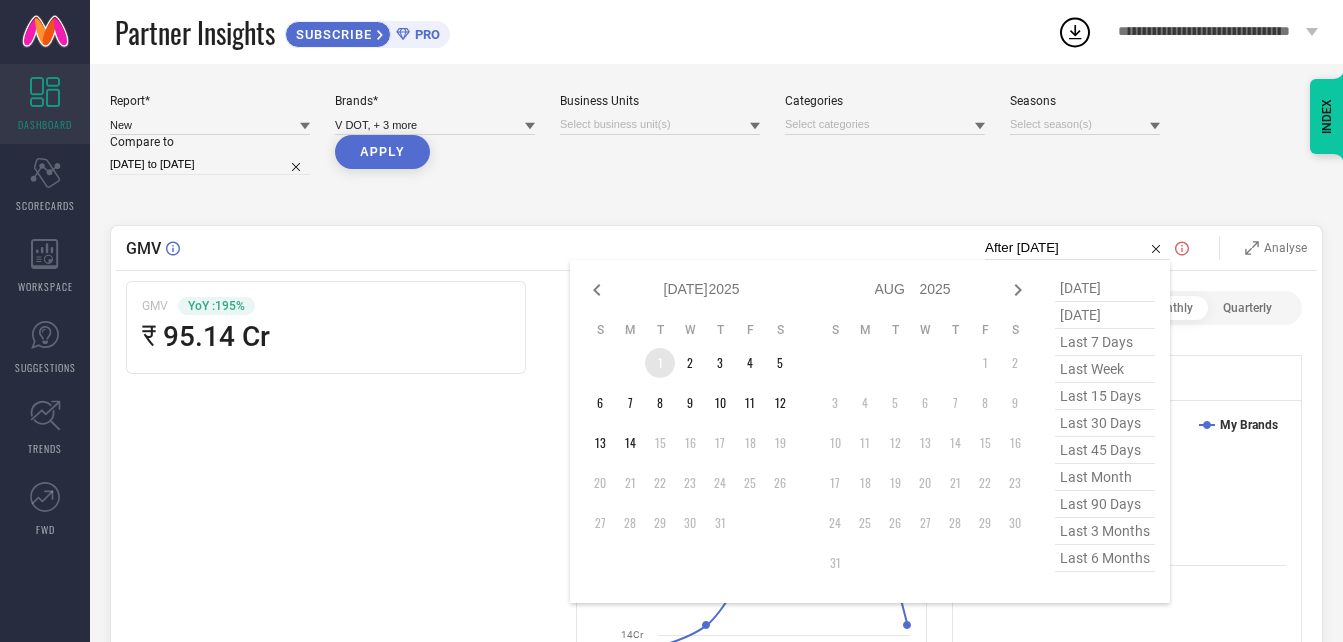 click on "1" at bounding box center (660, 363) 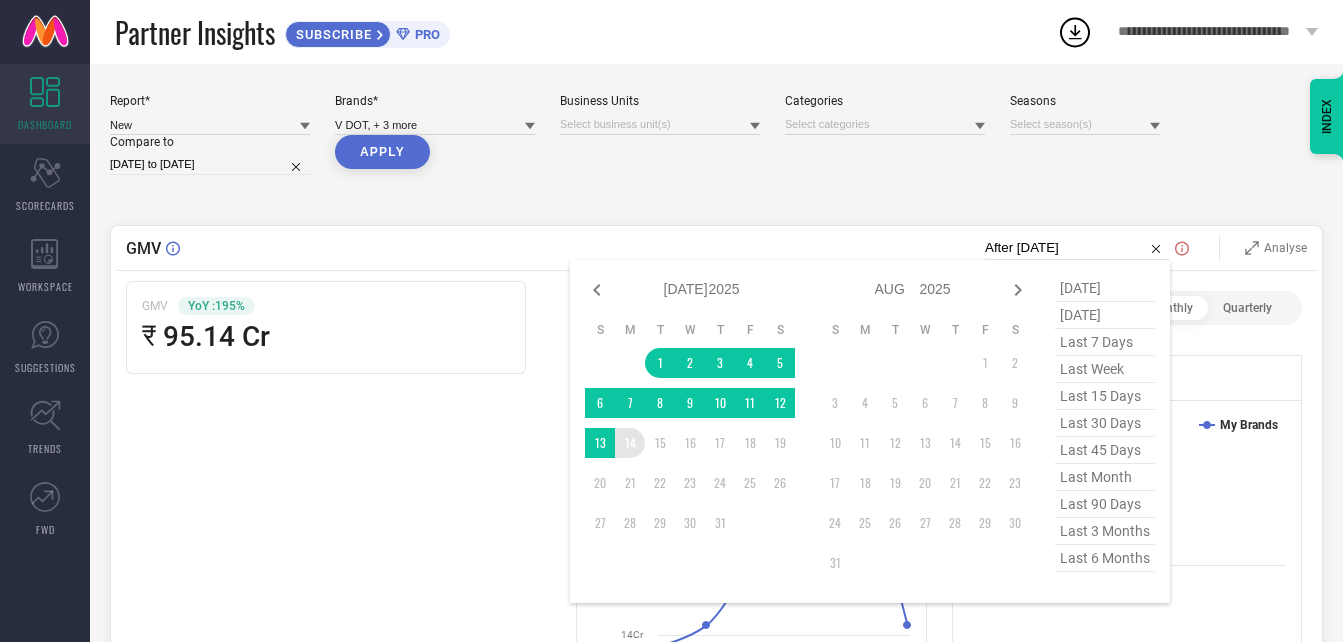 type on "[DATE] to [DATE]" 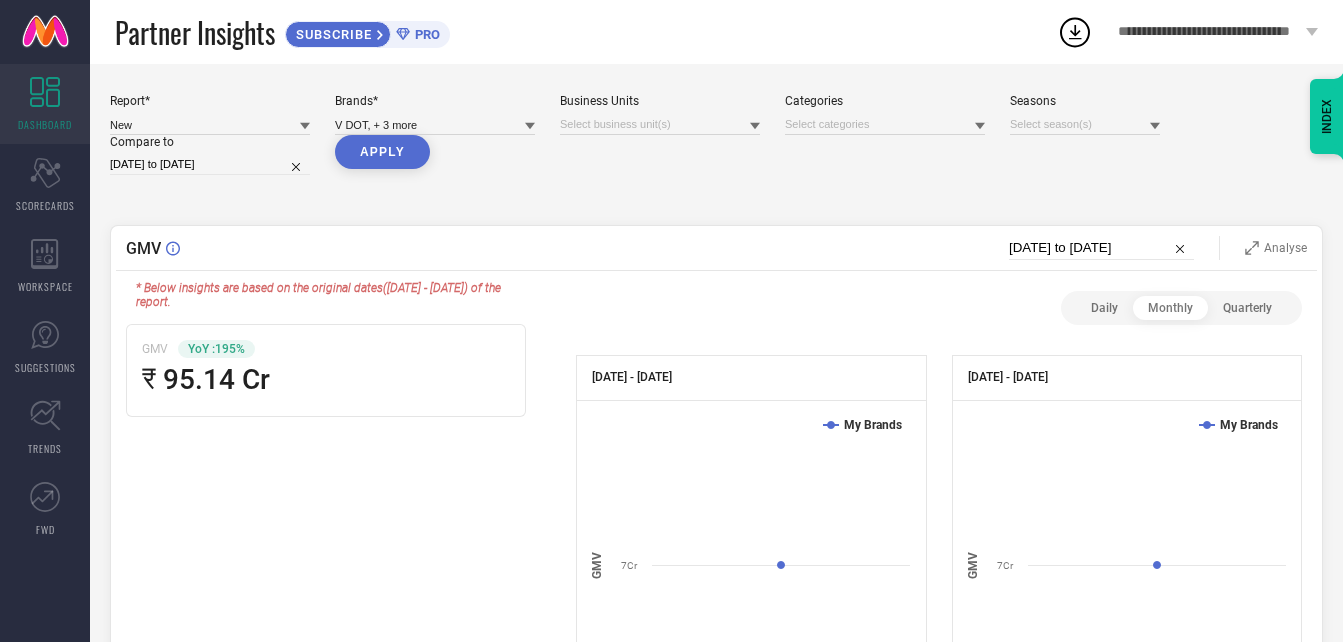 click on "GMV" at bounding box center [555, 248] 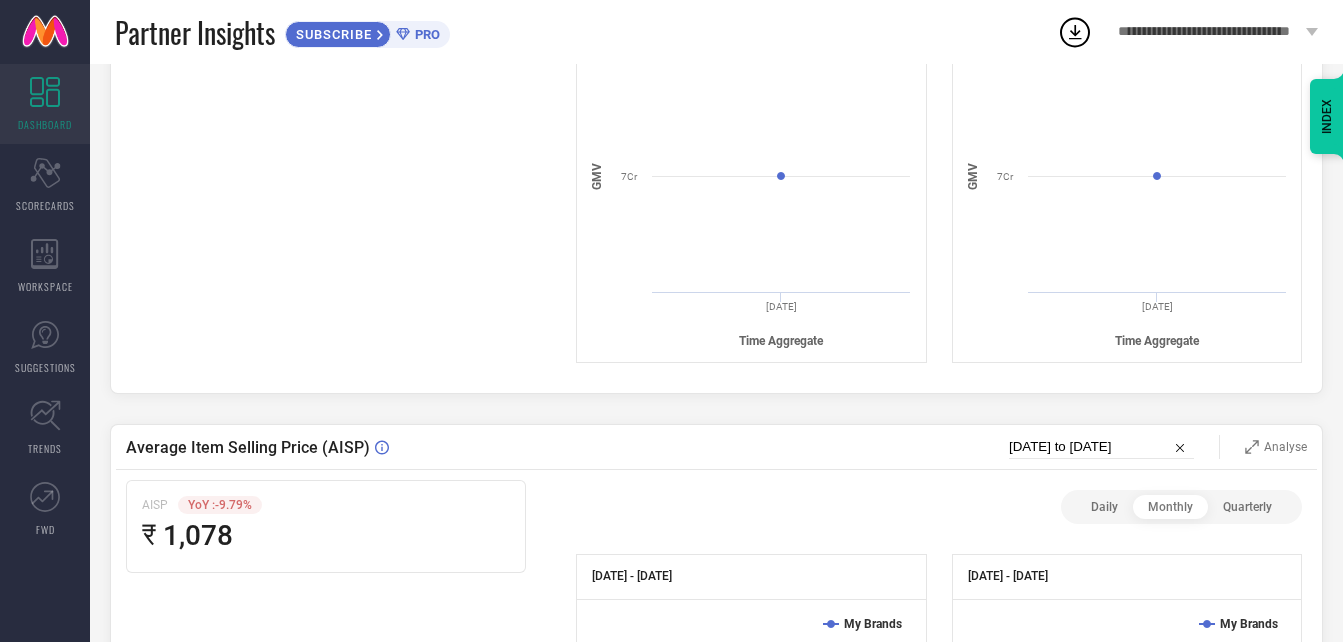 scroll, scrollTop: 0, scrollLeft: 0, axis: both 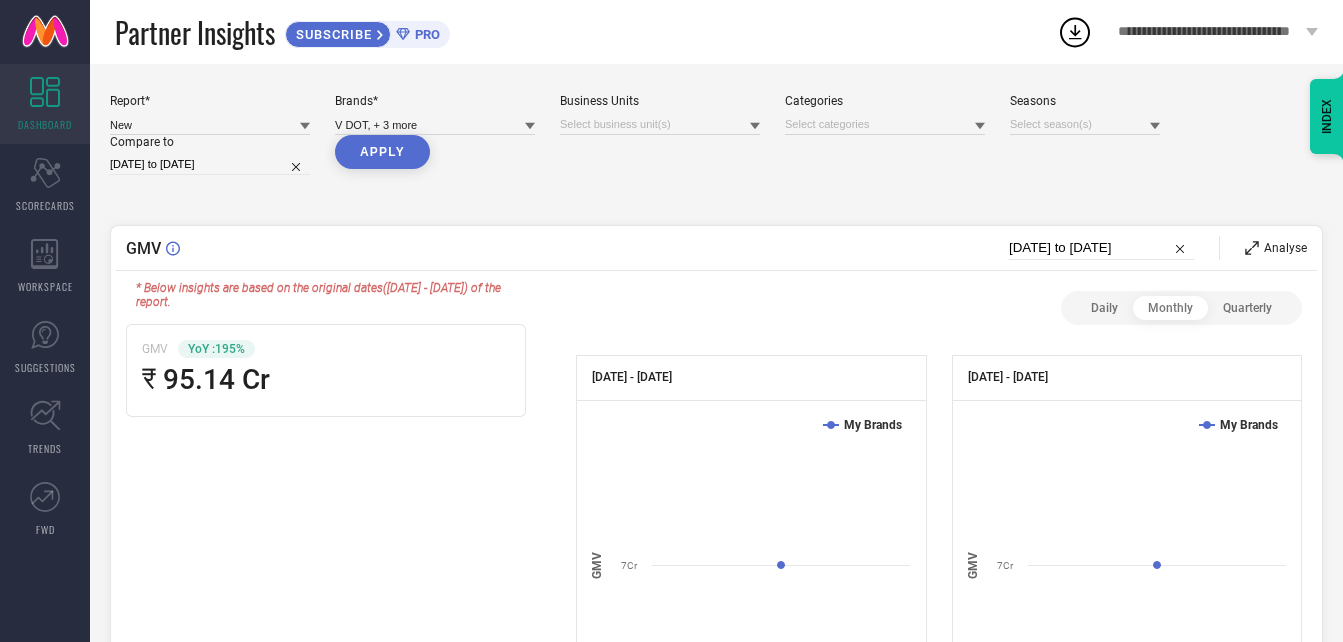 click 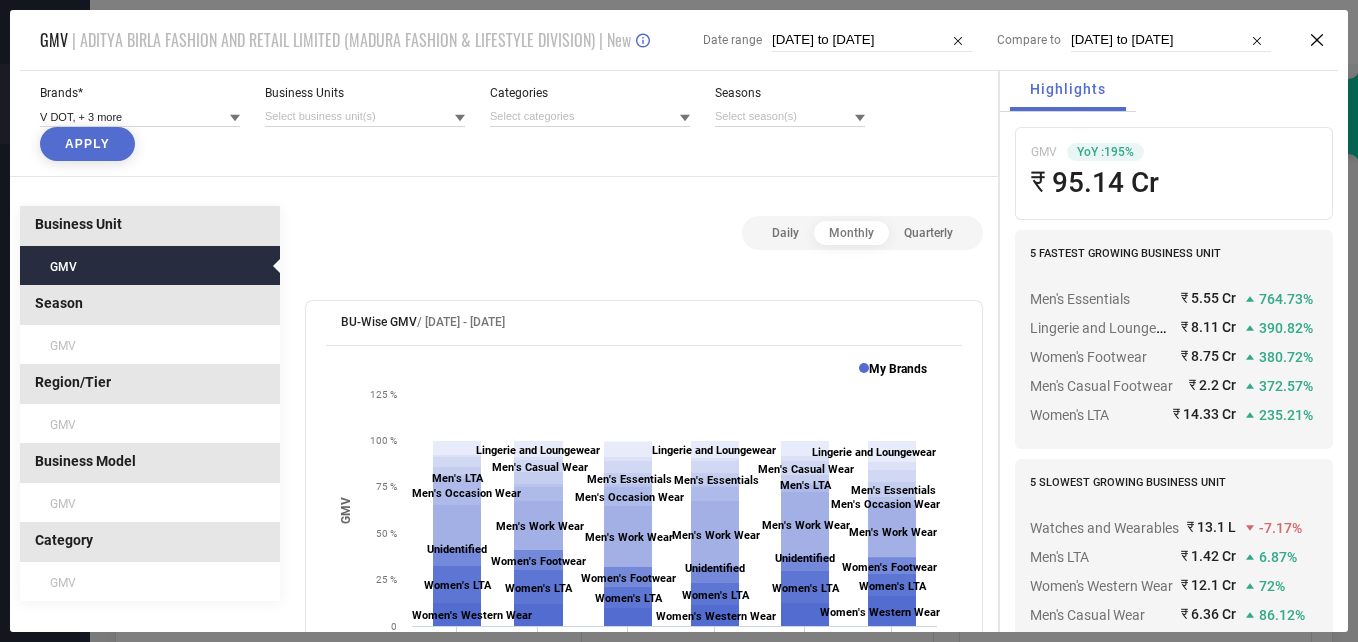 click on "**********" at bounding box center (679, 321) 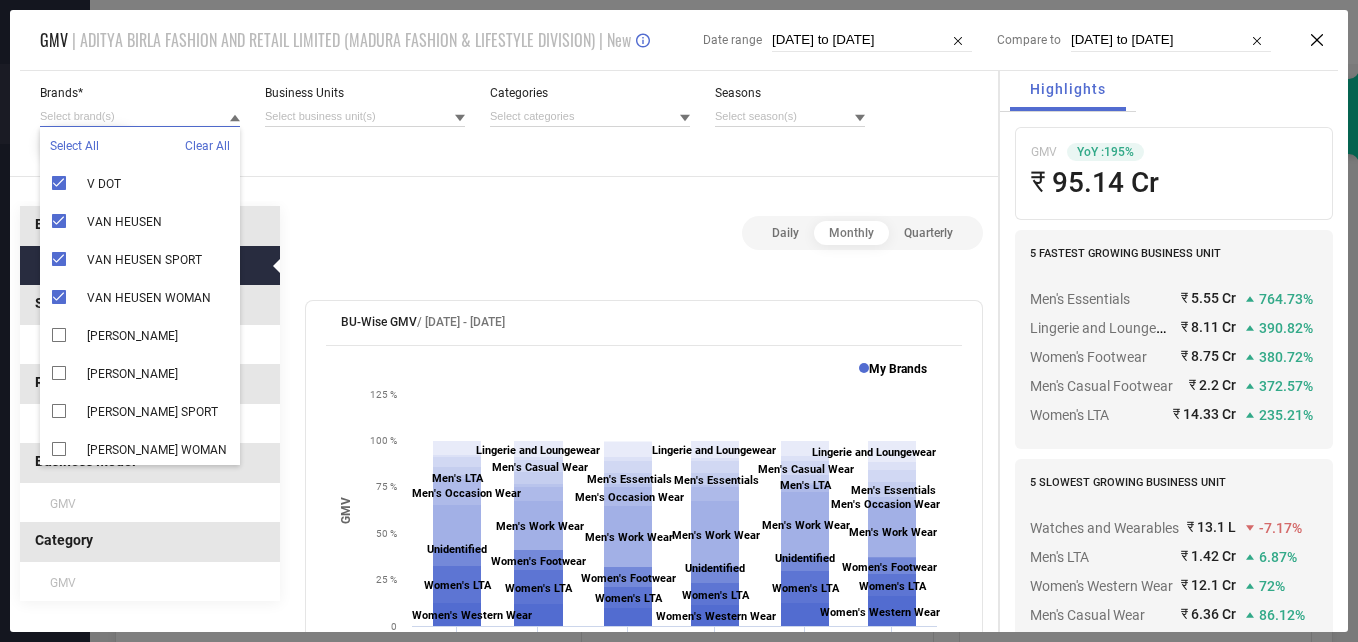 click at bounding box center [140, 116] 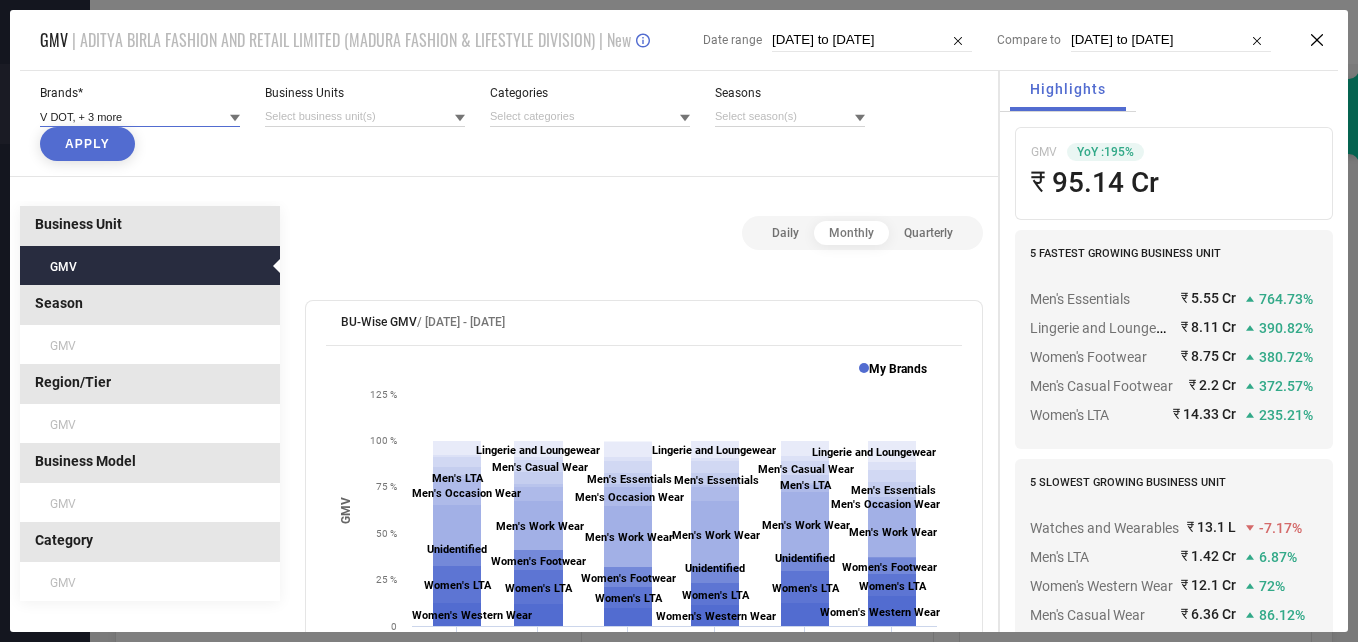 click at bounding box center (140, 116) 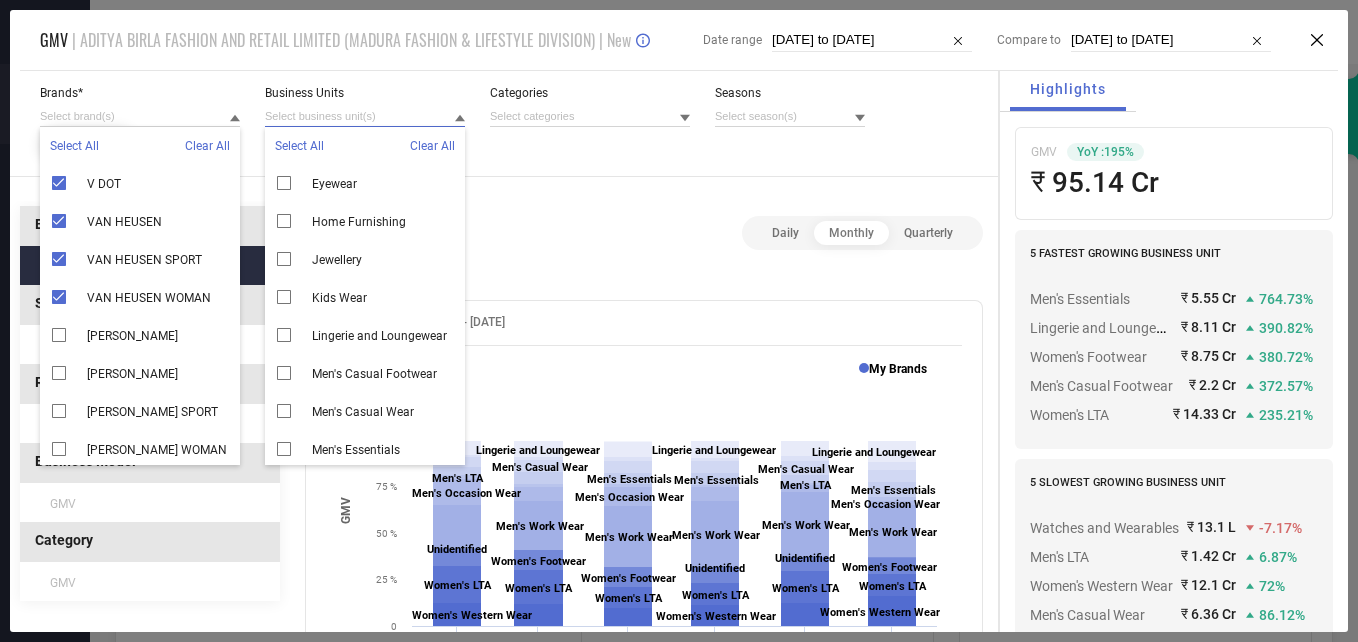 click at bounding box center [365, 116] 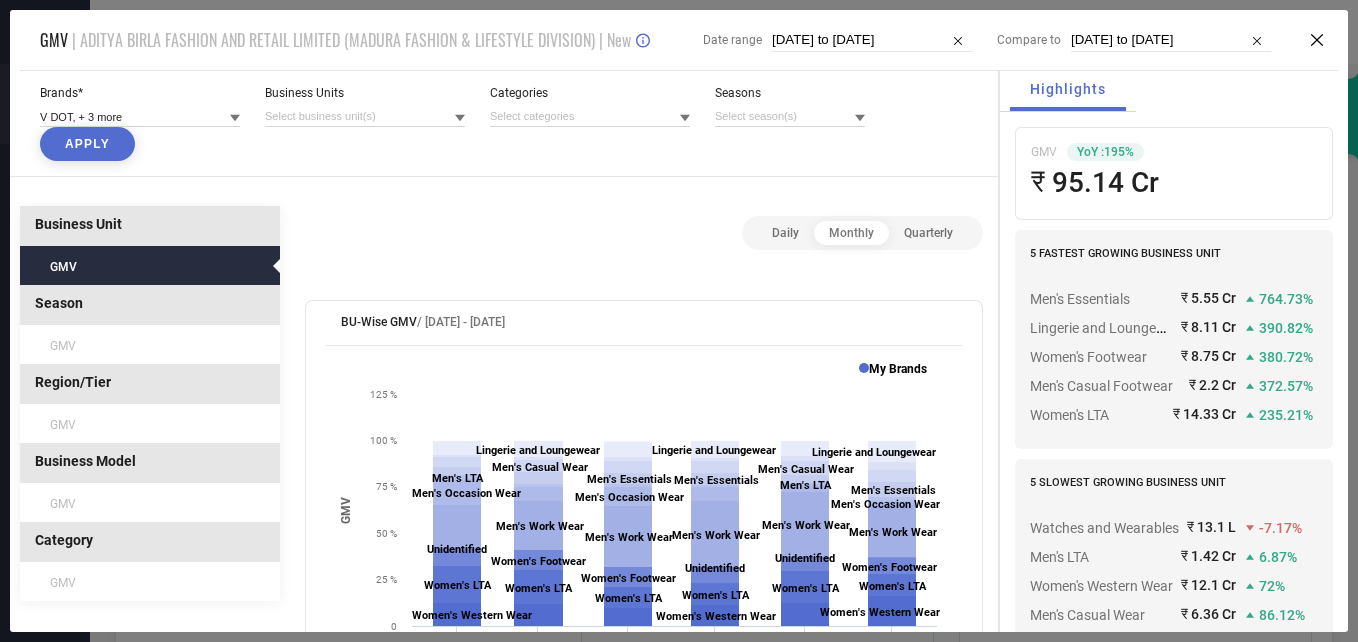 click on "Brands* V DOT, + 3 more Business Units Categories Seasons Apply" at bounding box center [504, 123] 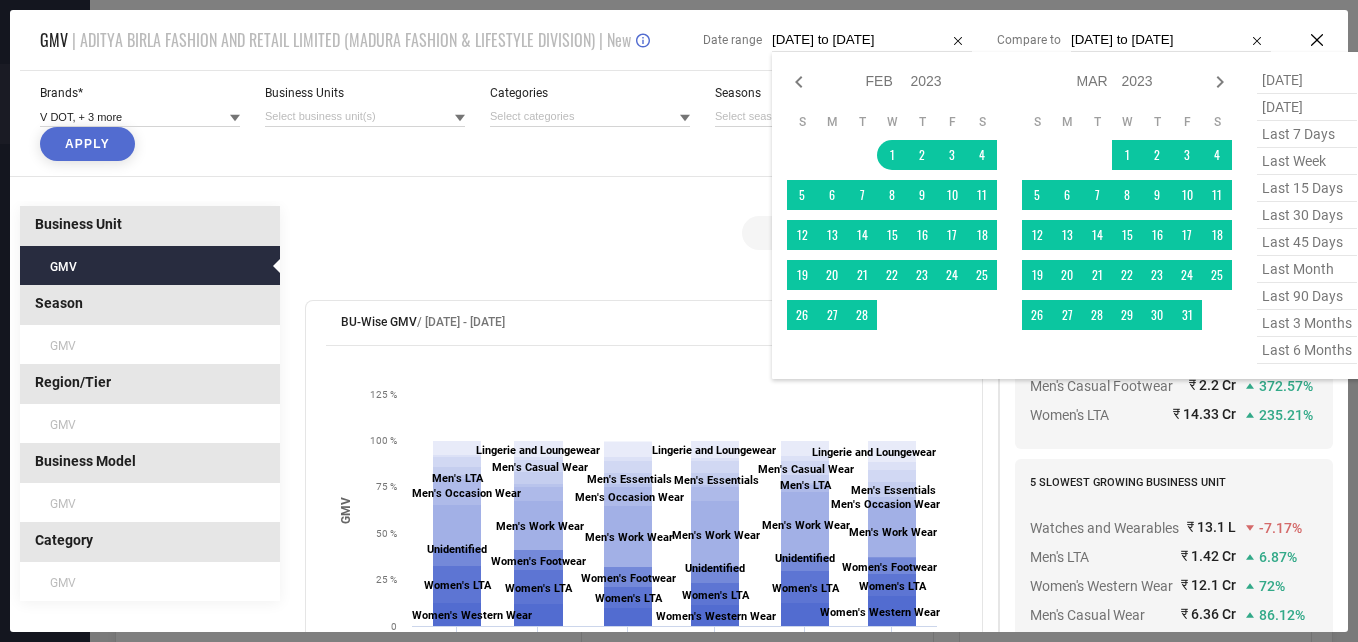 click on "[DATE] to [DATE]" at bounding box center [872, 40] 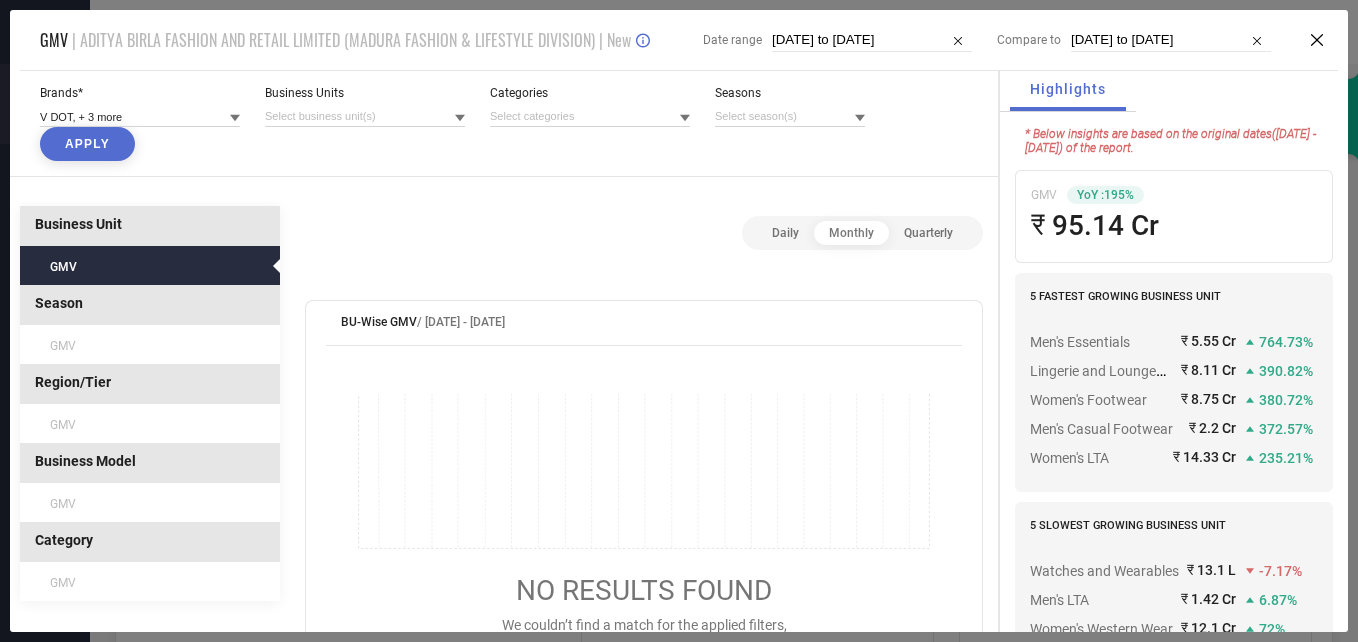 click 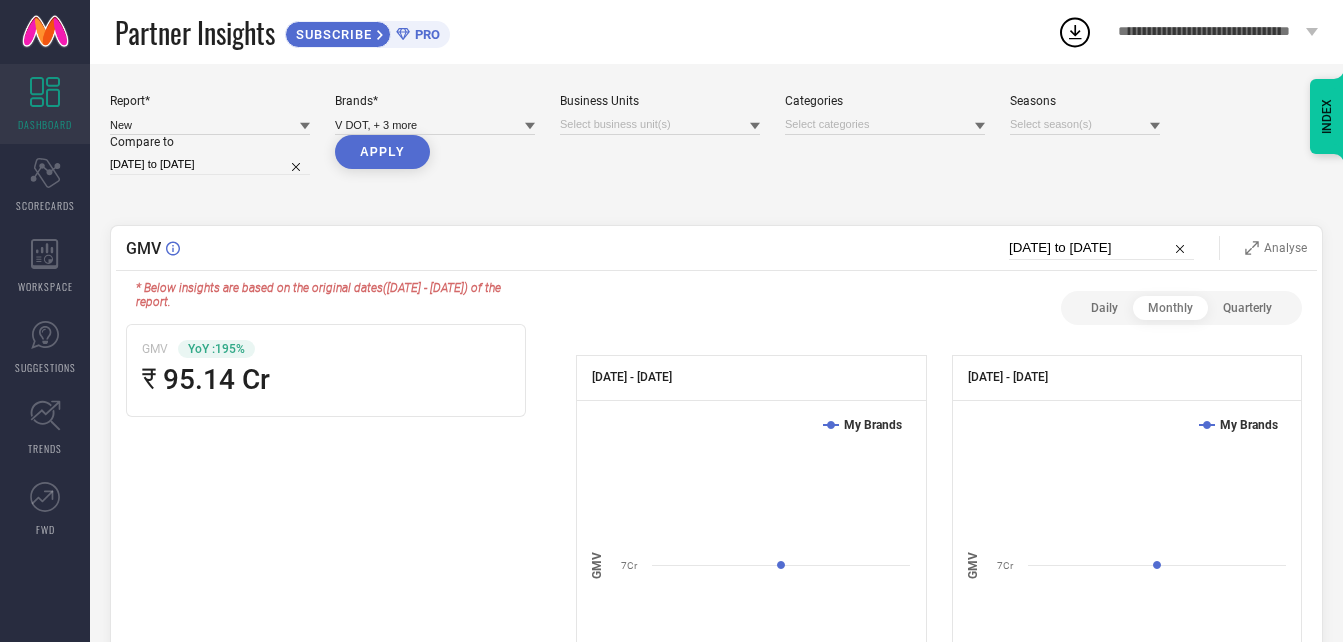 type 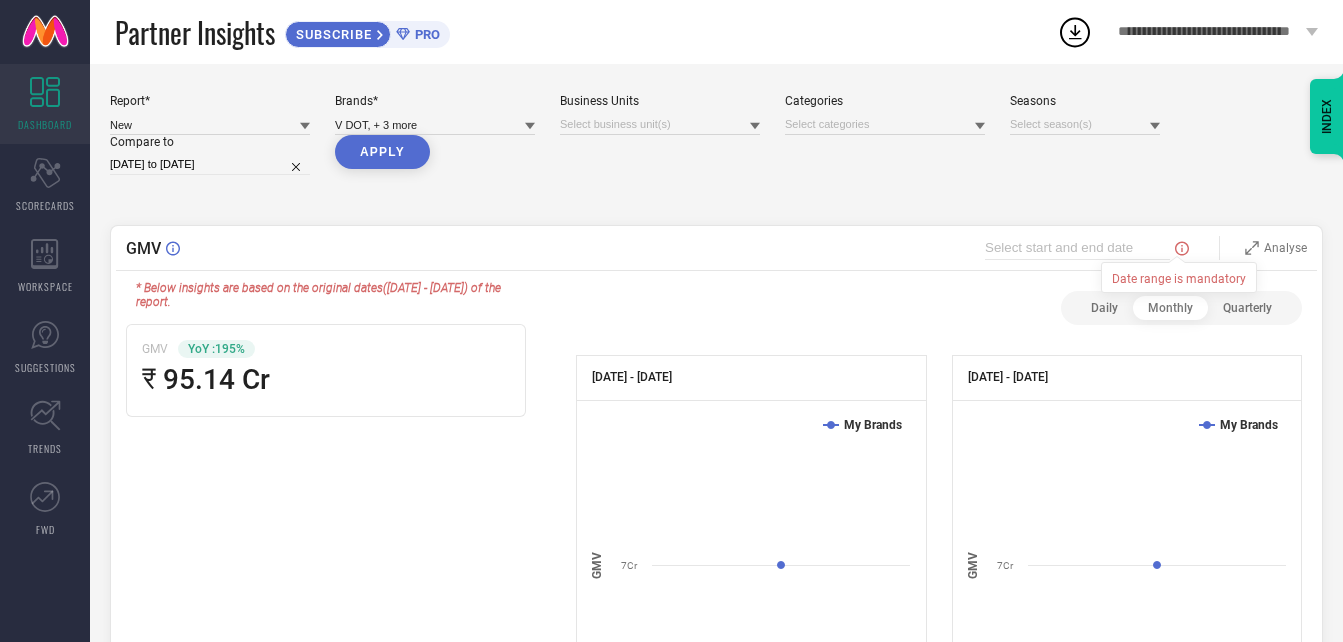 click 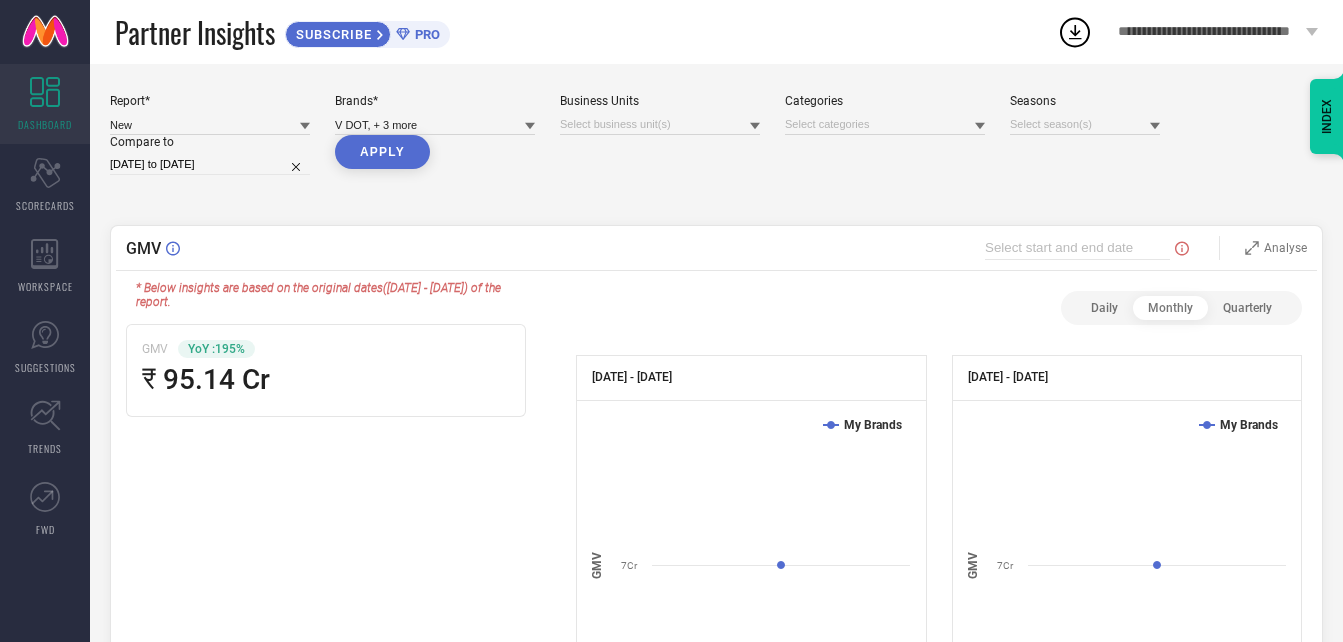 click at bounding box center [1077, 248] 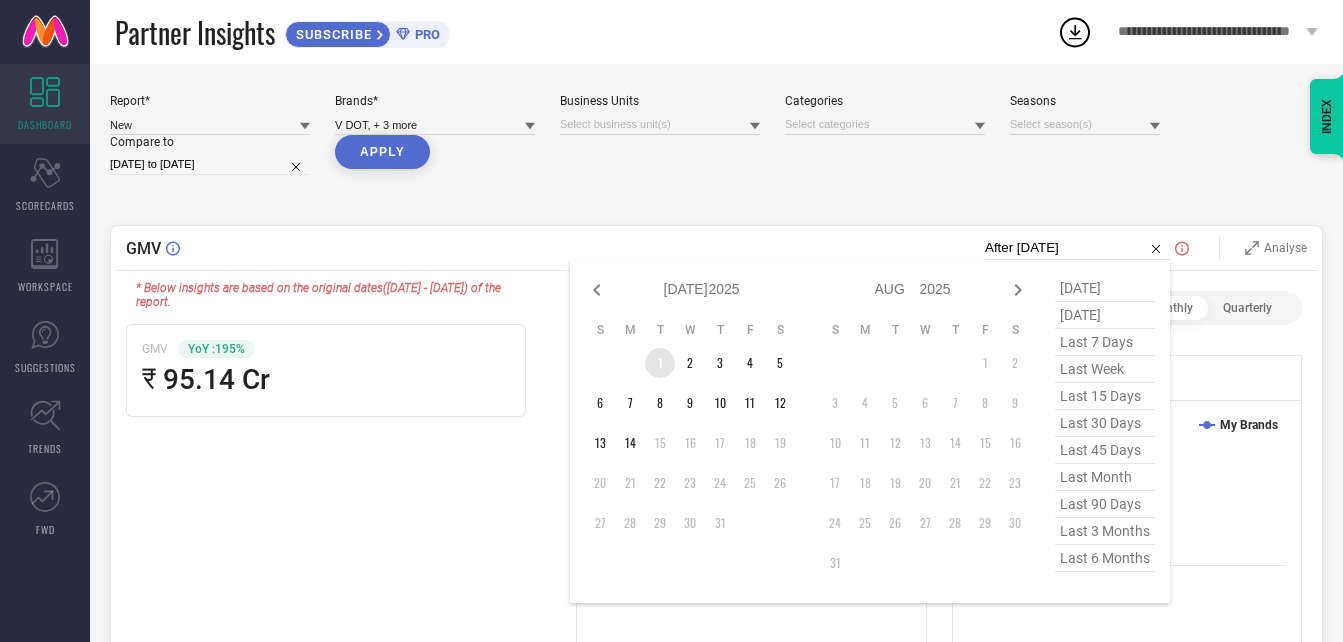 click on "1" at bounding box center [660, 363] 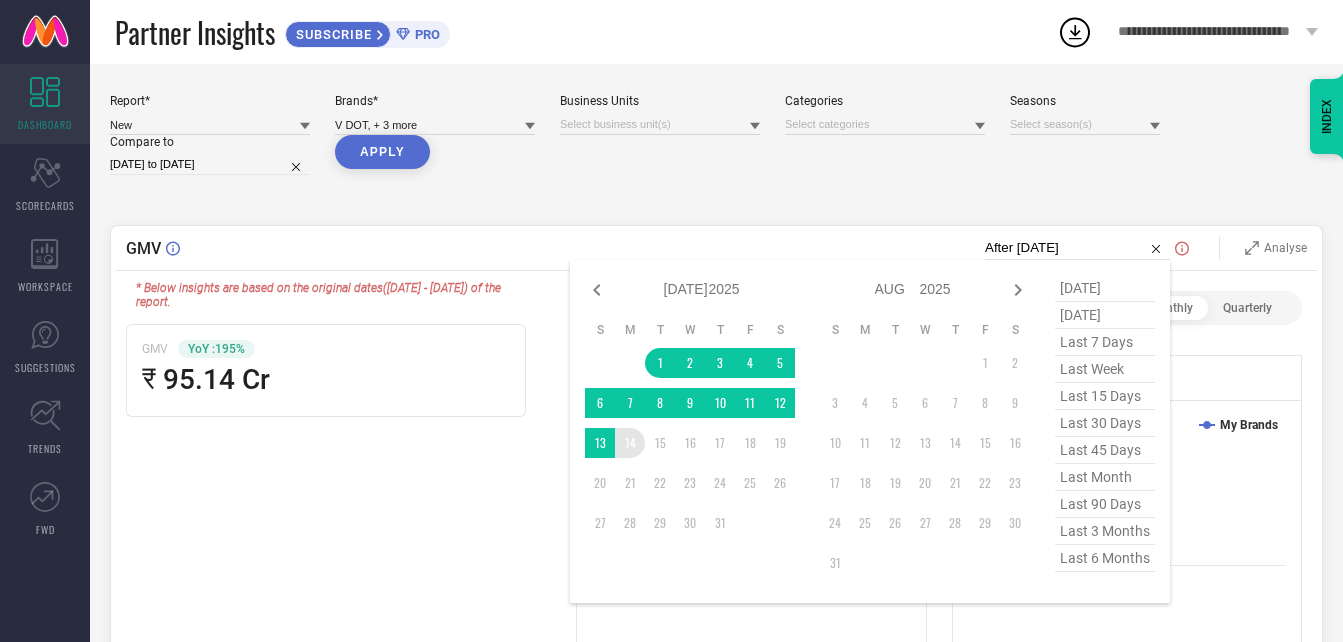 type on "[DATE] to [DATE]" 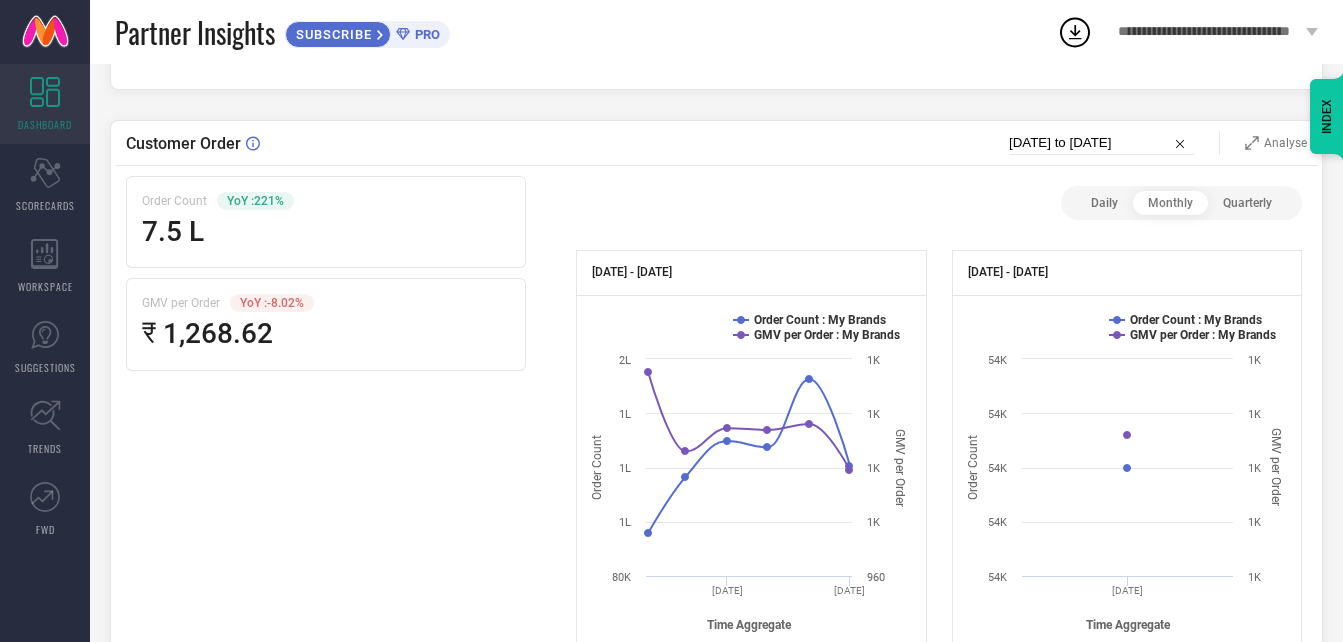 scroll, scrollTop: 1960, scrollLeft: 0, axis: vertical 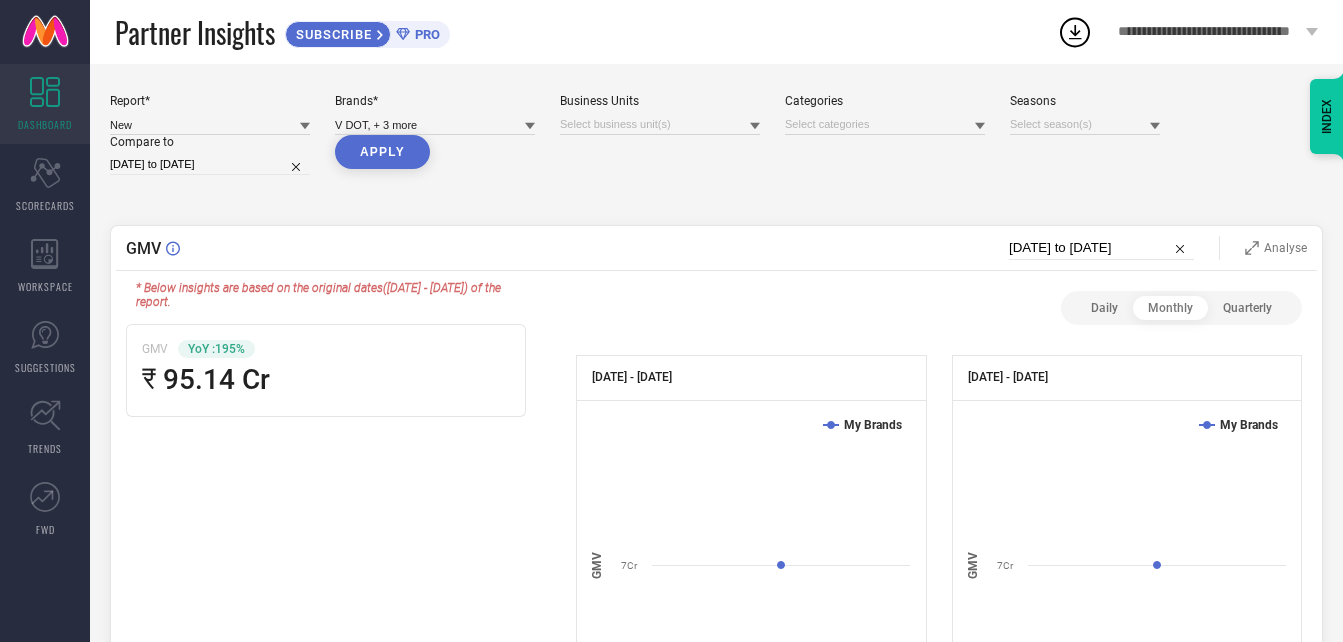 click 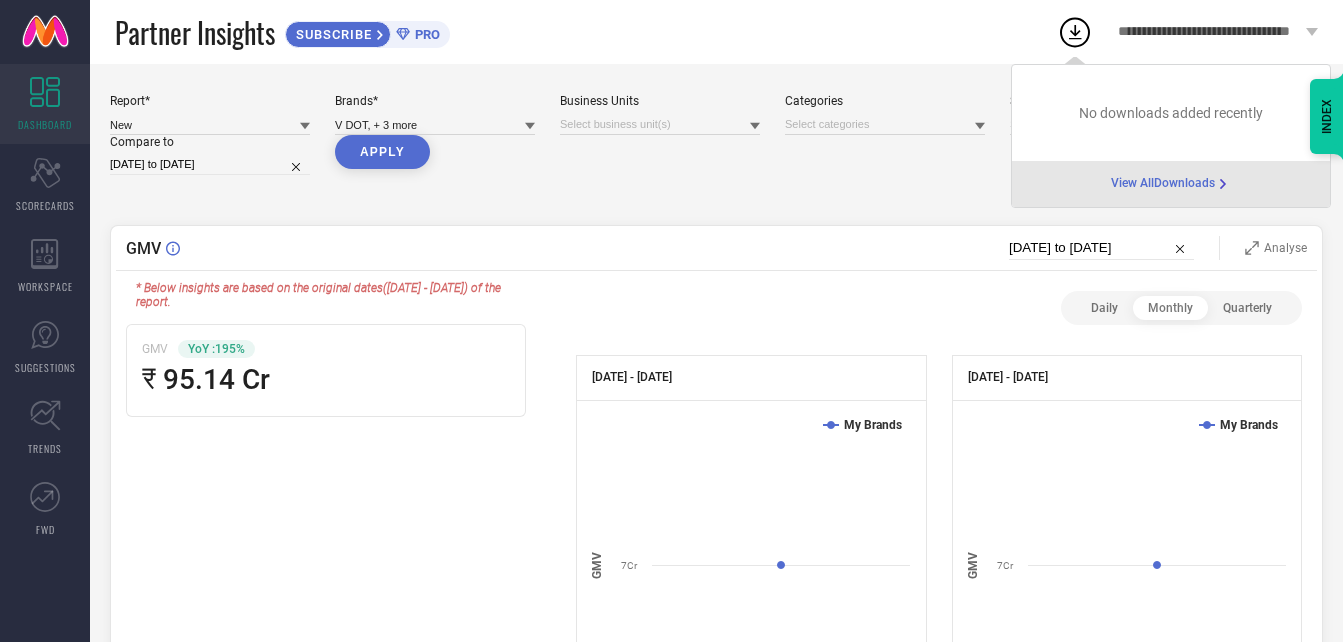 click on "View All   Downloads" at bounding box center [1171, 184] 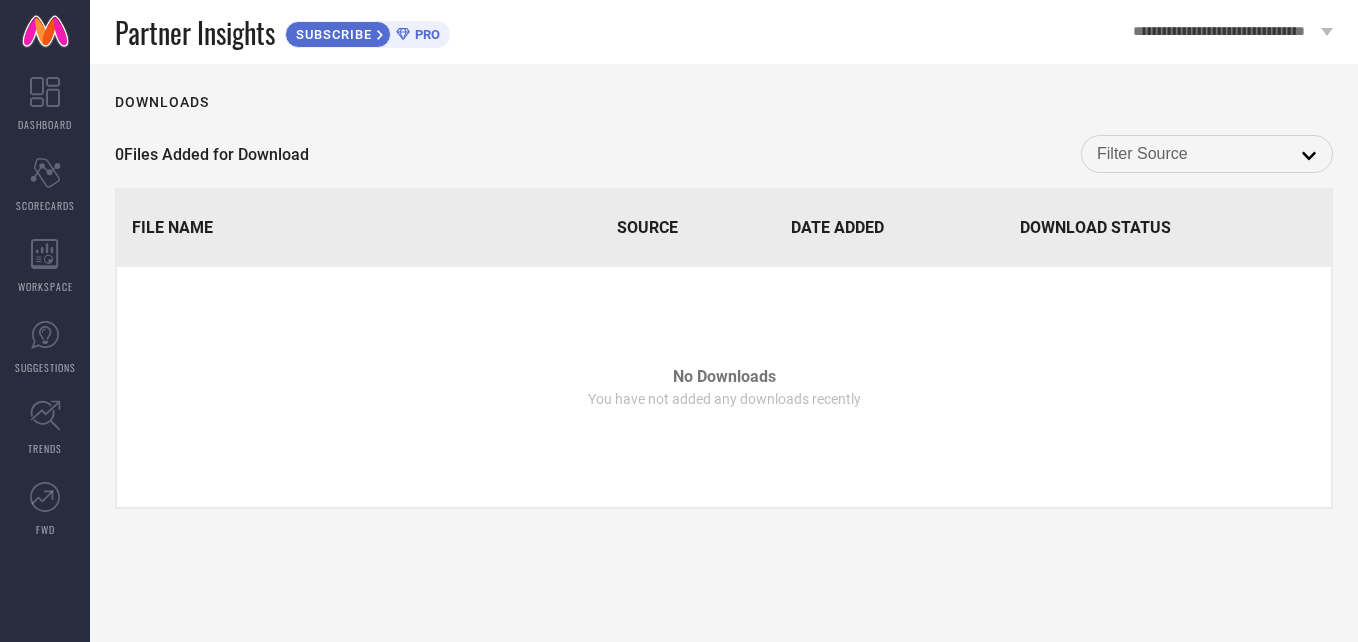 click at bounding box center [1207, 154] 